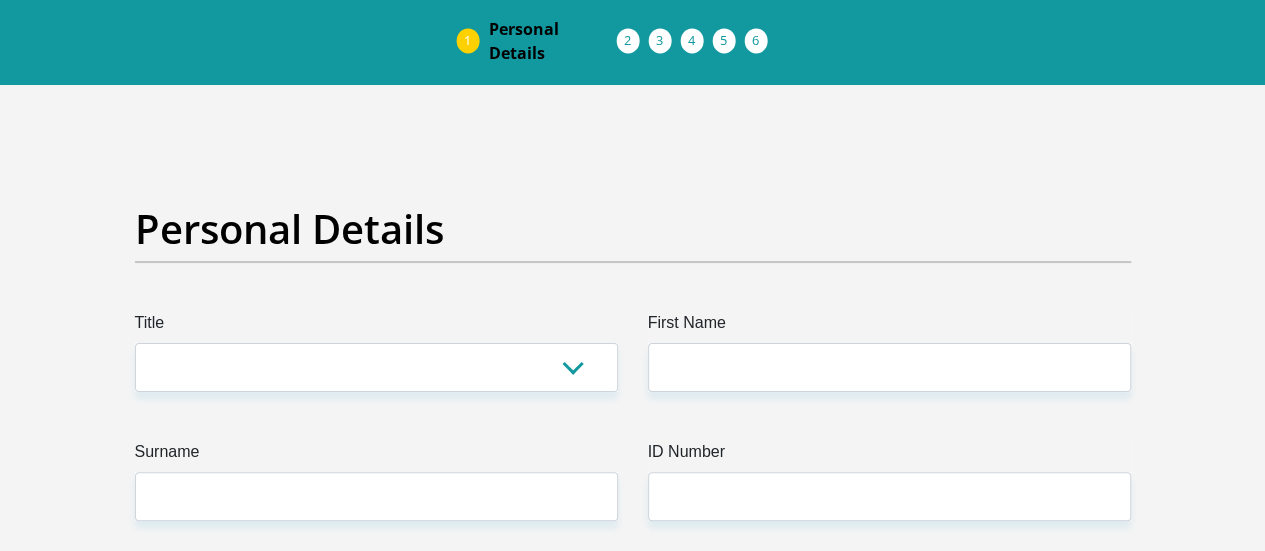 scroll, scrollTop: 78, scrollLeft: 0, axis: vertical 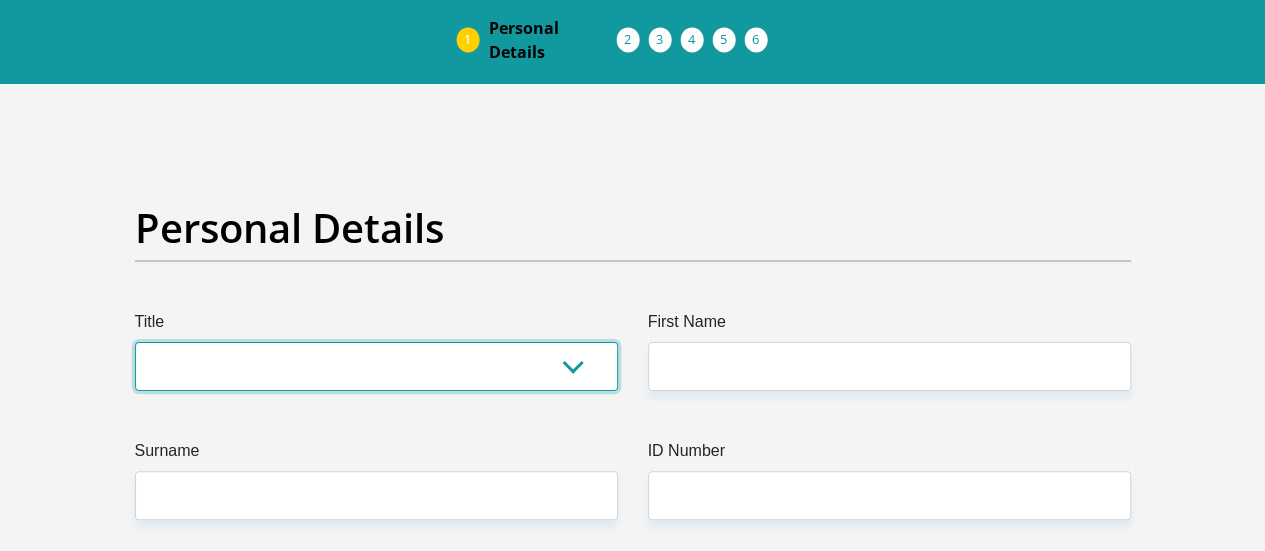 click on "Mr
Ms
Mrs
Dr
[PERSON_NAME]" at bounding box center (376, 366) 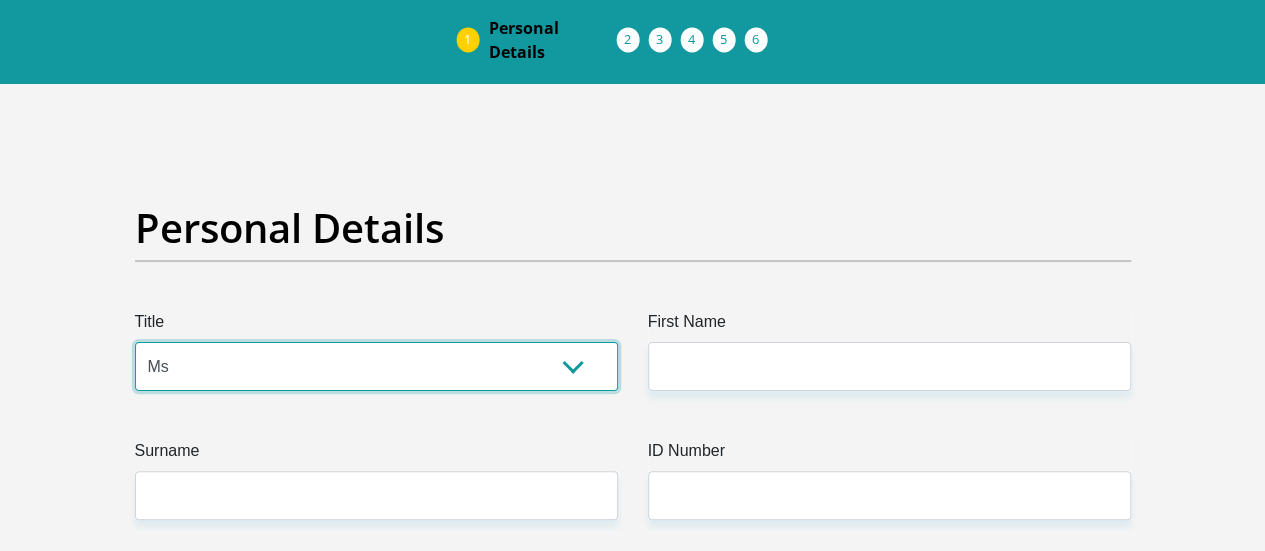 click on "Mr
Ms
Mrs
Dr
[PERSON_NAME]" at bounding box center [376, 366] 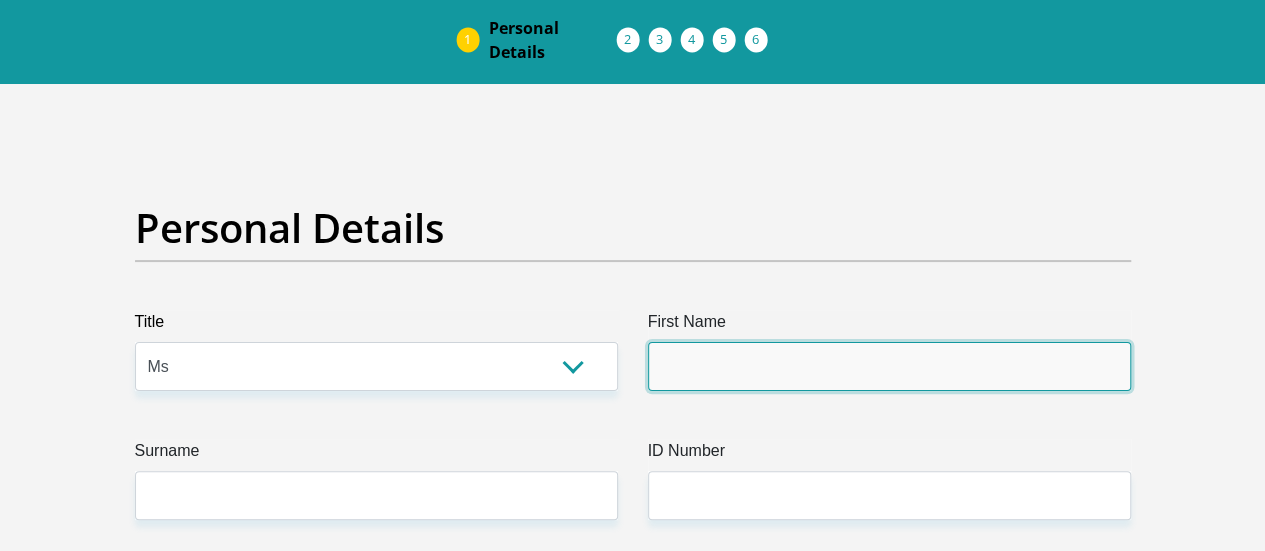 click on "First Name" at bounding box center (889, 366) 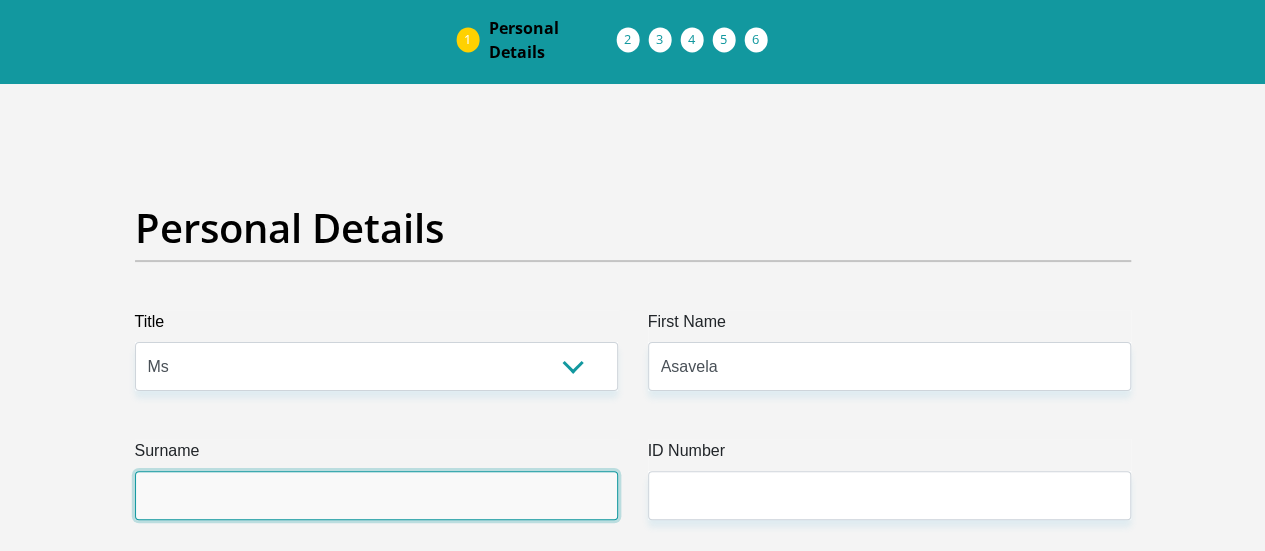 type on "zibobo" 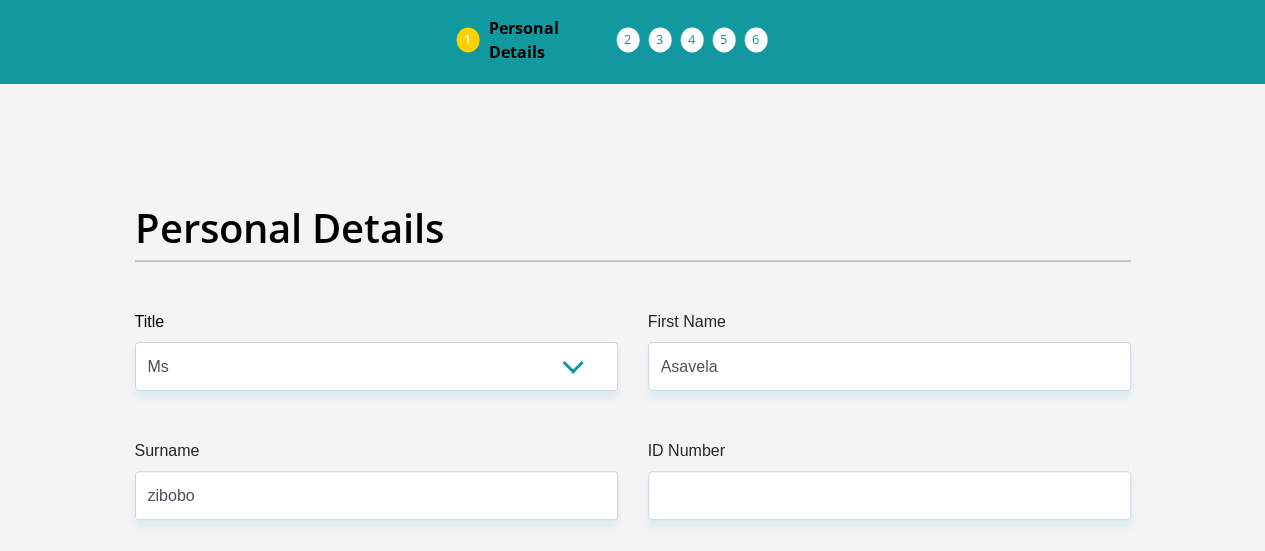 type on "0846368359" 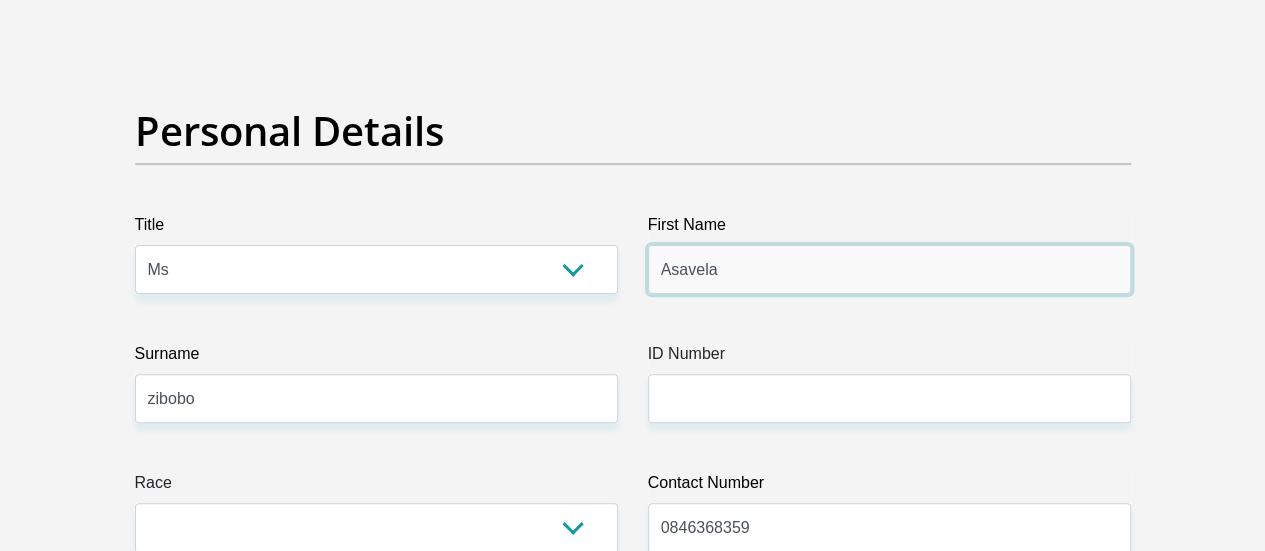 scroll, scrollTop: 176, scrollLeft: 0, axis: vertical 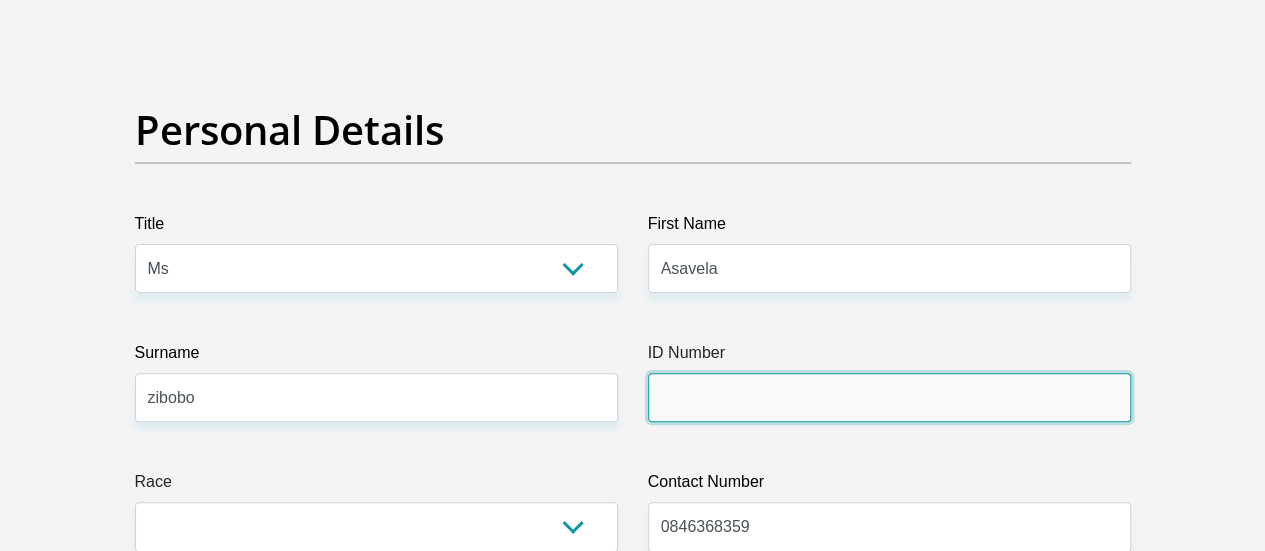 click on "ID Number" at bounding box center (889, 397) 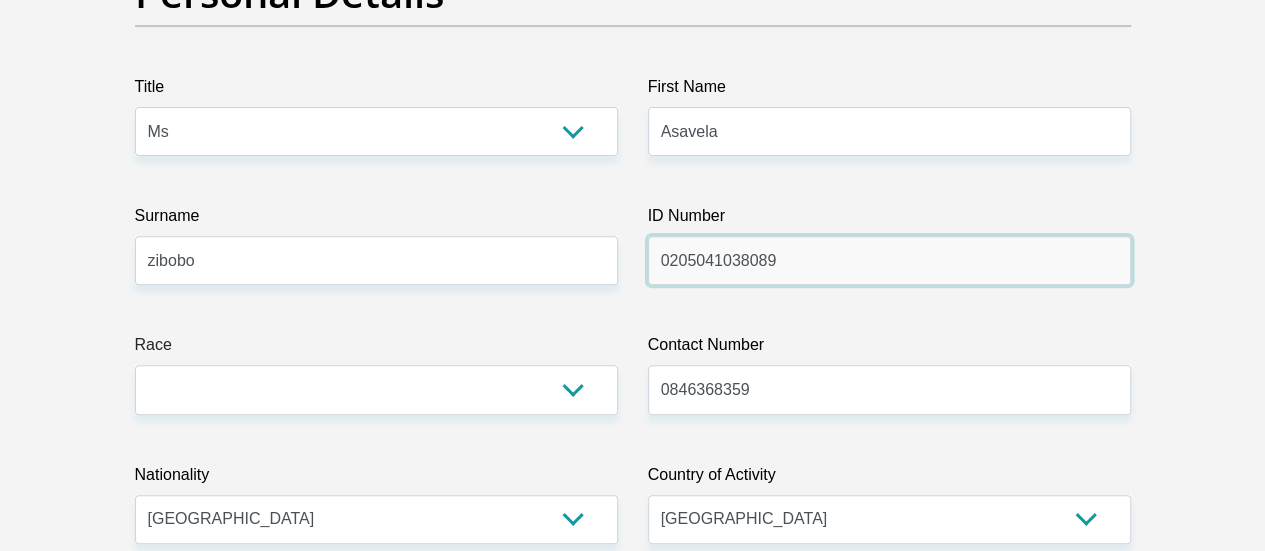 scroll, scrollTop: 314, scrollLeft: 0, axis: vertical 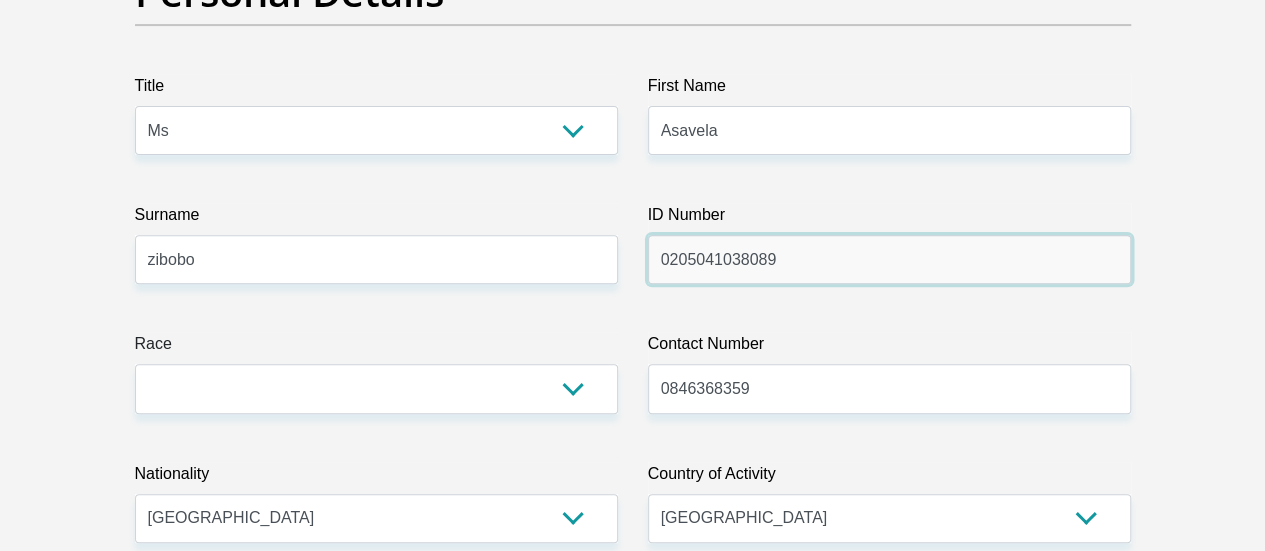 type on "0205041038089" 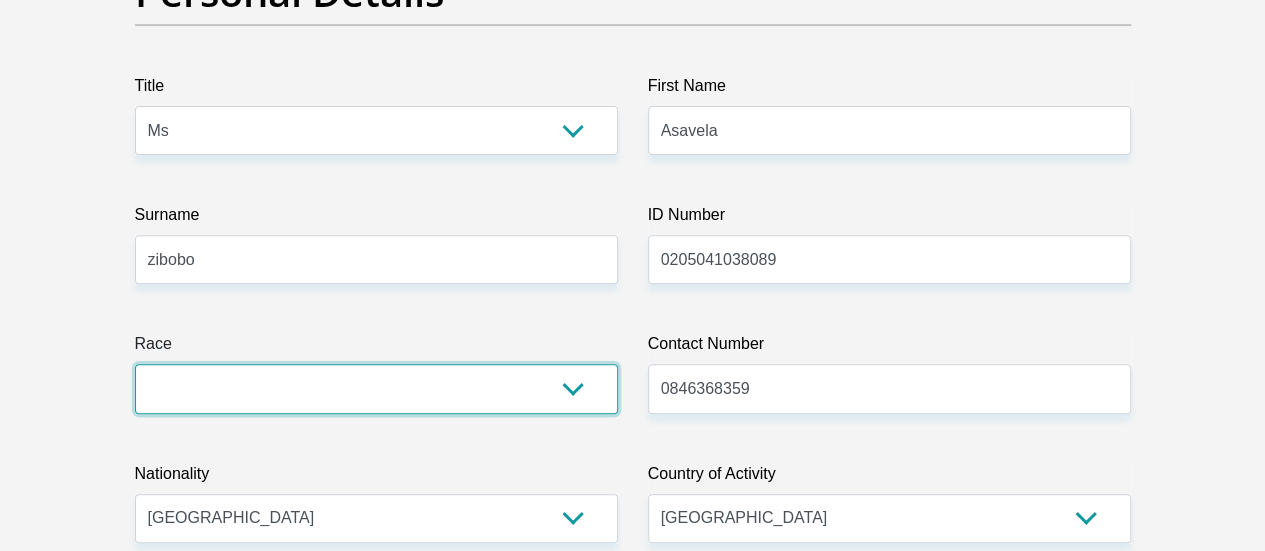 click on "Black
Coloured
Indian
White
Other" at bounding box center (376, 388) 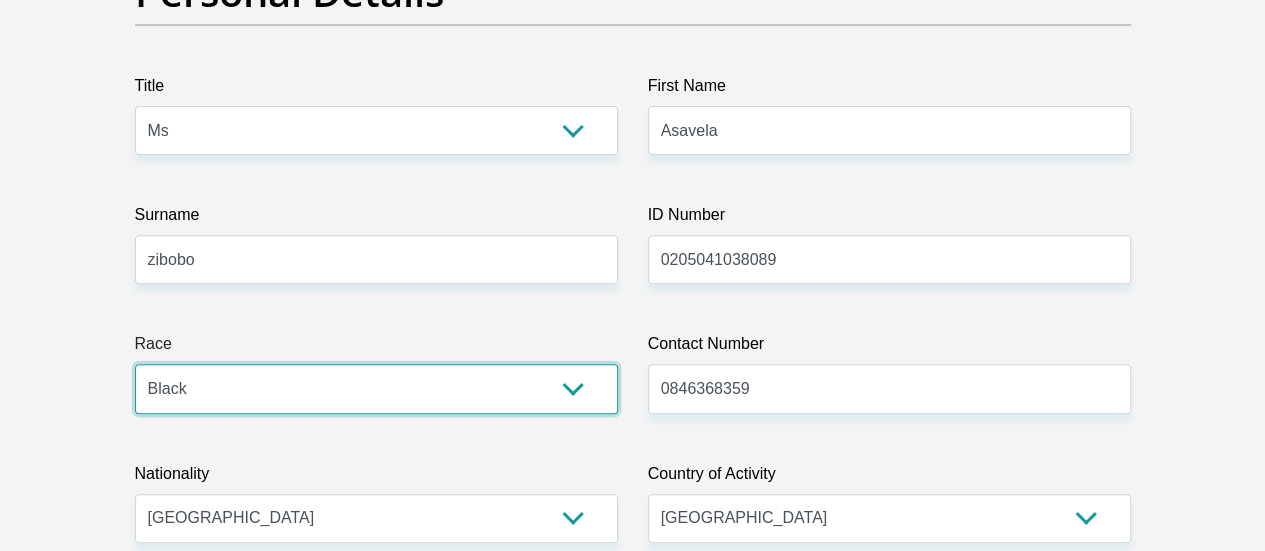 click on "Black
Coloured
Indian
White
Other" at bounding box center (376, 388) 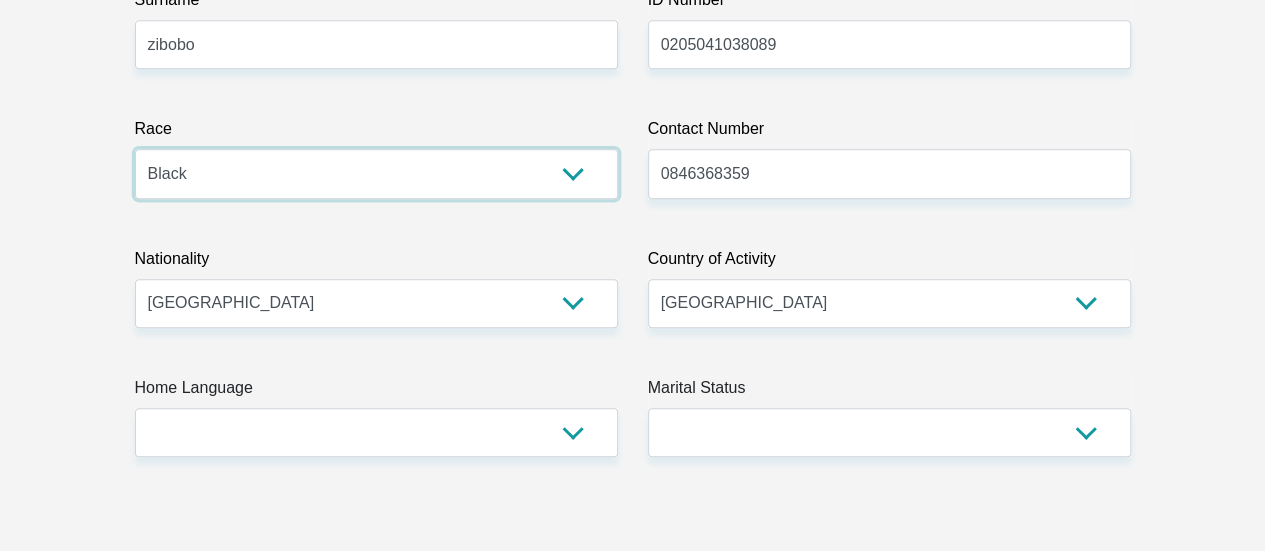 scroll, scrollTop: 534, scrollLeft: 0, axis: vertical 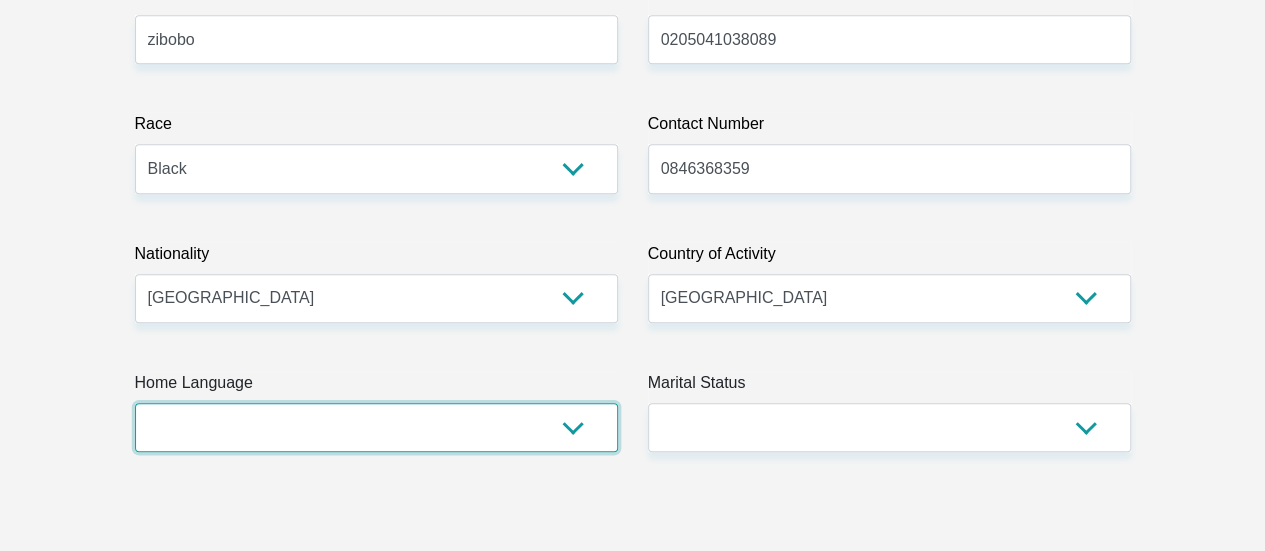 click on "Afrikaans
English
Sepedi
South Ndebele
Southern Sotho
Swati
Tsonga
Tswana
Venda
Xhosa
Zulu
Other" at bounding box center (376, 427) 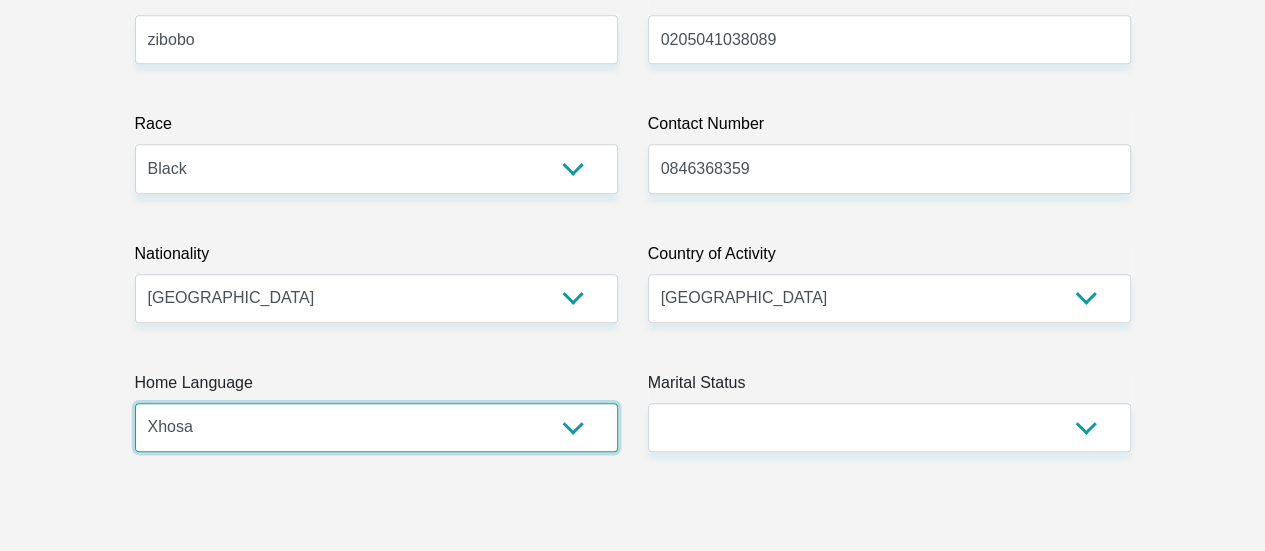 click on "Afrikaans
English
Sepedi
South Ndebele
Southern Sotho
Swati
Tsonga
Tswana
Venda
Xhosa
Zulu
Other" at bounding box center [376, 427] 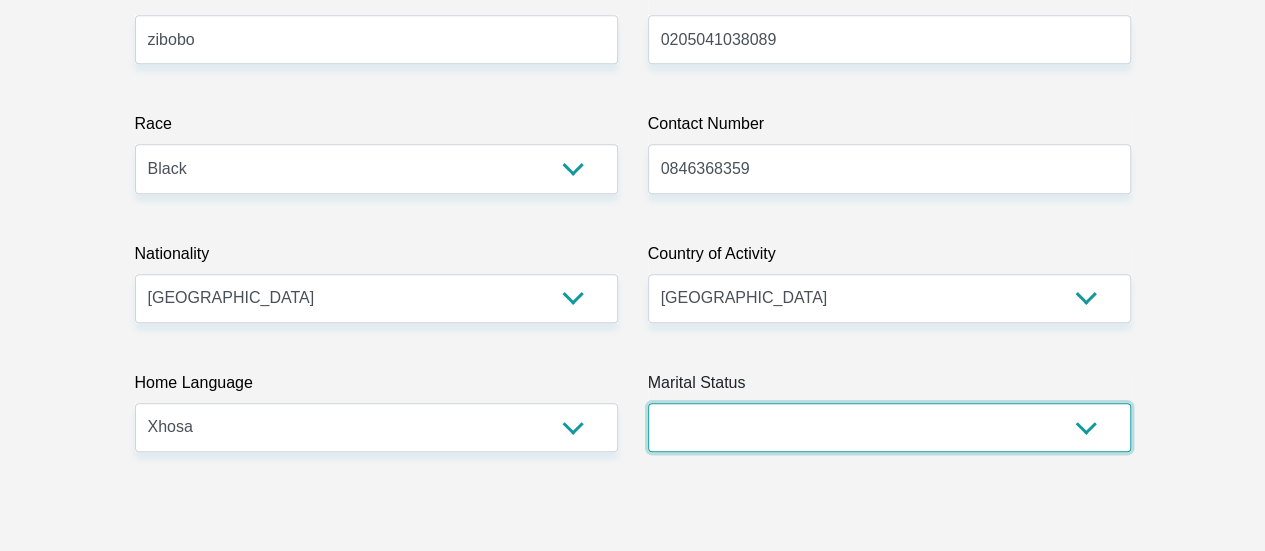 click on "Married ANC
Single
Divorced
Widowed
Married COP or Customary Law" at bounding box center [889, 427] 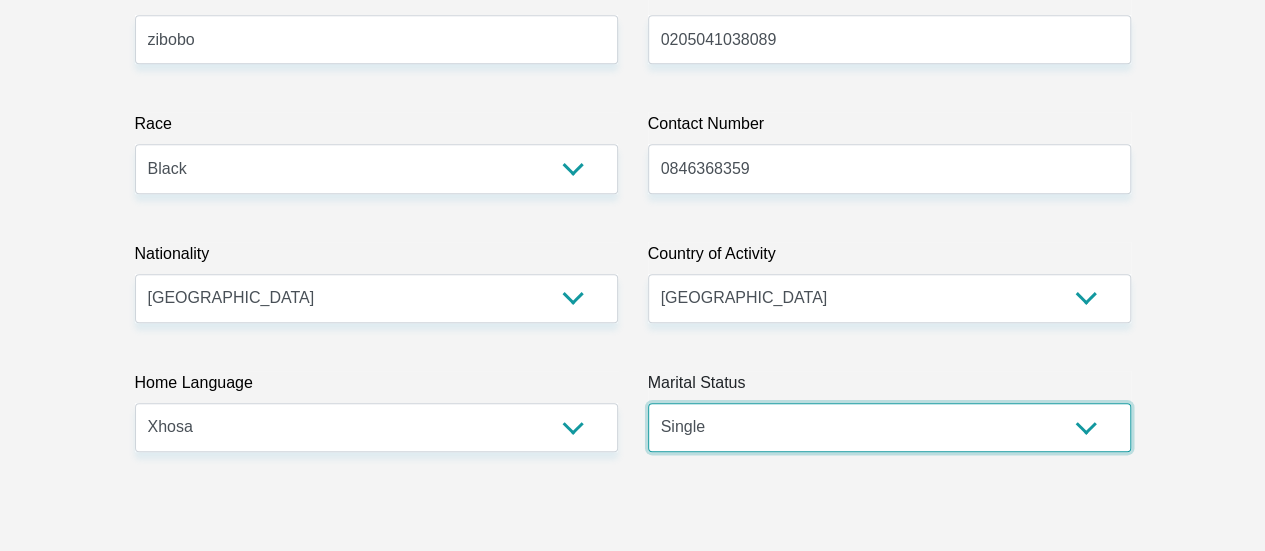 click on "Married ANC
Single
Divorced
Widowed
Married COP or Customary Law" at bounding box center (889, 427) 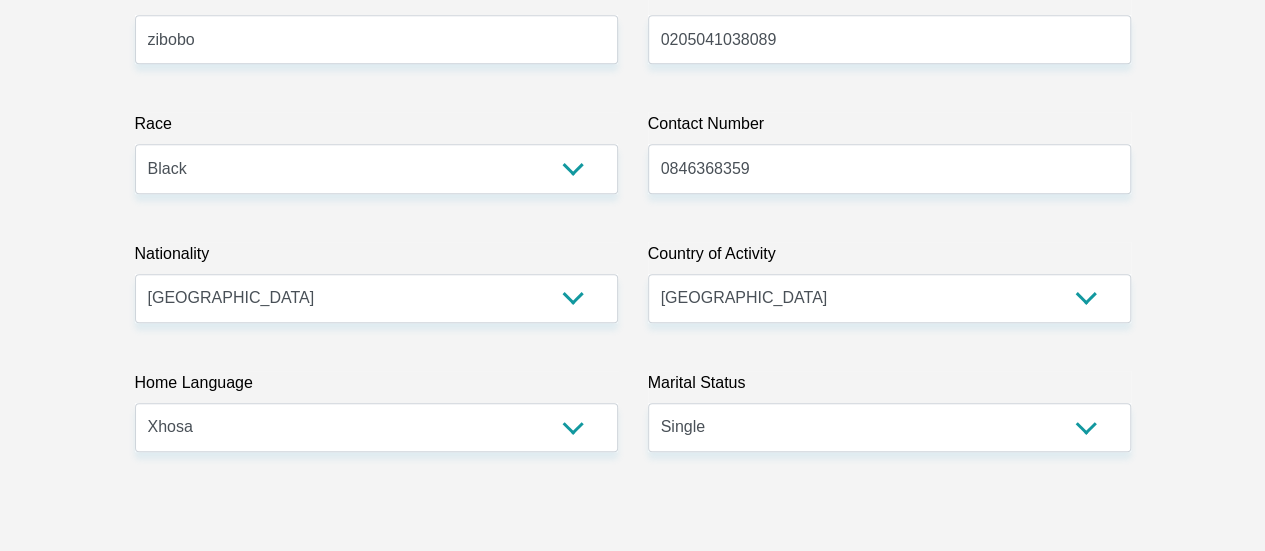 click on "Title
Mr
Ms
Mrs
Dr
[PERSON_NAME]
First Name
[PERSON_NAME]
Surname
zibobo
ID Number
0205041038089
Please input valid ID number
Race
Black
Coloured
Indian
White
Other
Contact Number
0846368359
Please input valid contact number
Nationality
[GEOGRAPHIC_DATA]
[GEOGRAPHIC_DATA]
[GEOGRAPHIC_DATA]  [GEOGRAPHIC_DATA]  [GEOGRAPHIC_DATA]" at bounding box center (633, 3107) 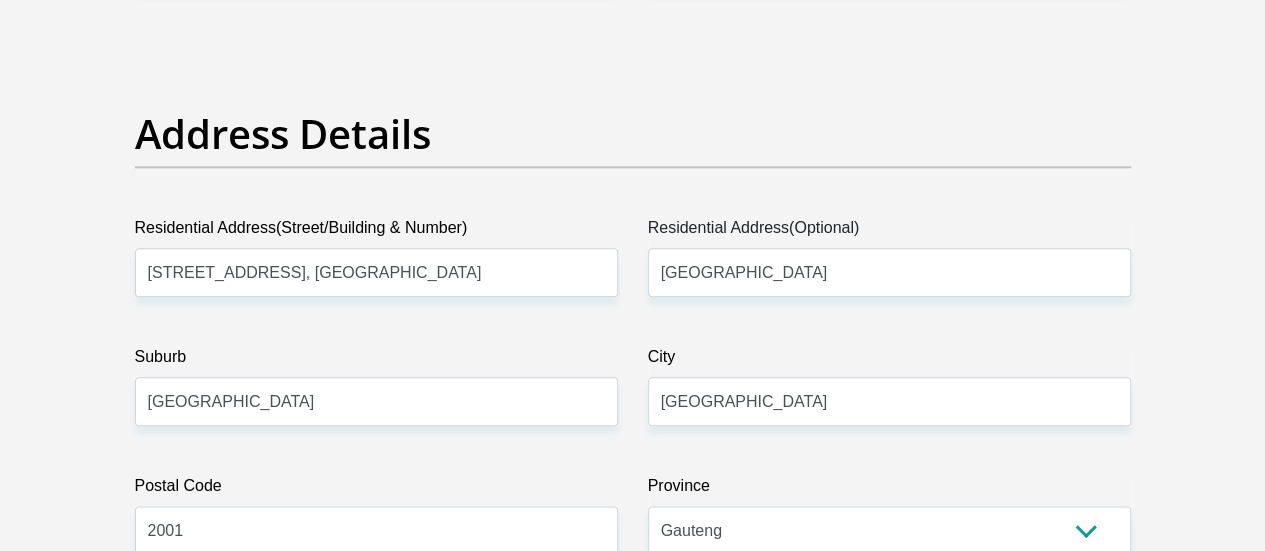 scroll, scrollTop: 997, scrollLeft: 0, axis: vertical 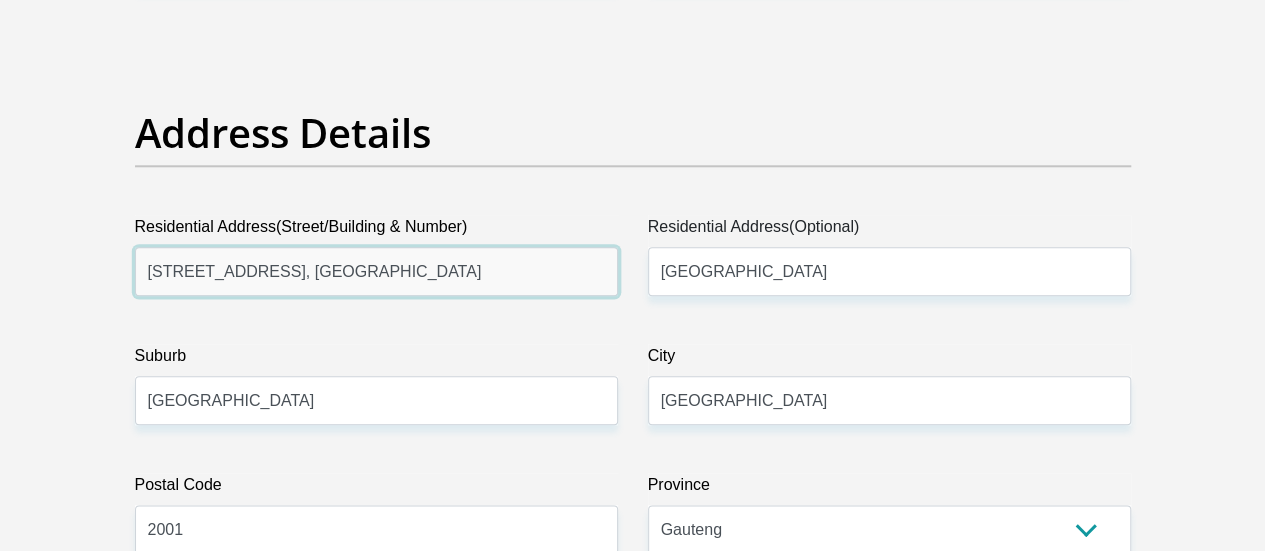 click on "[STREET_ADDRESS], [GEOGRAPHIC_DATA]" at bounding box center [376, 271] 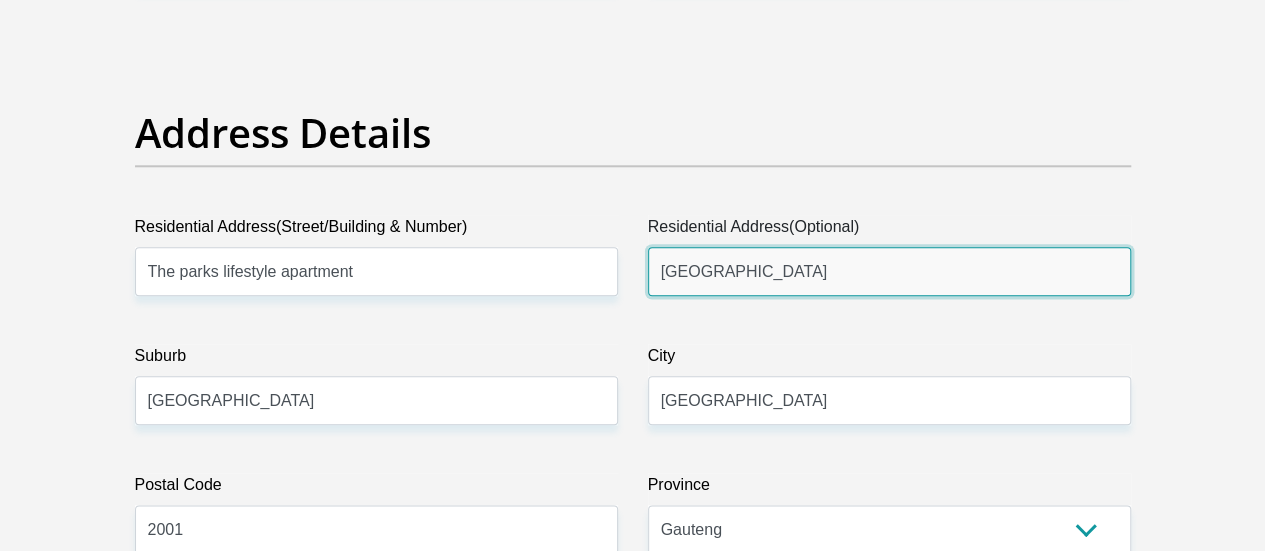 click on "[GEOGRAPHIC_DATA]" at bounding box center (889, 271) 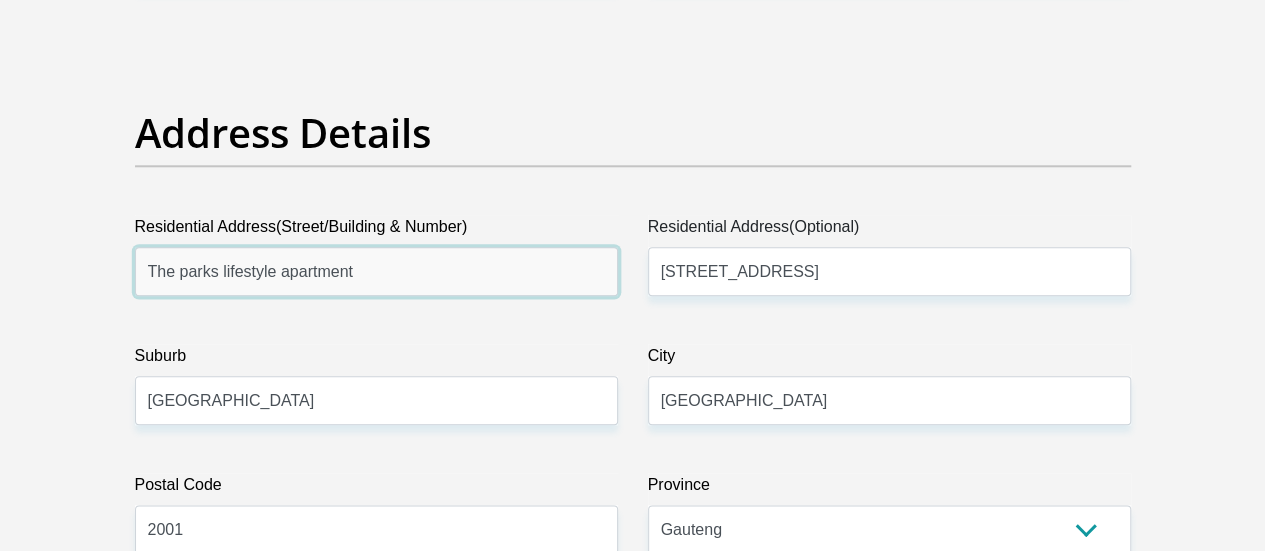 click on "The parks lifestyle apartment" at bounding box center [376, 271] 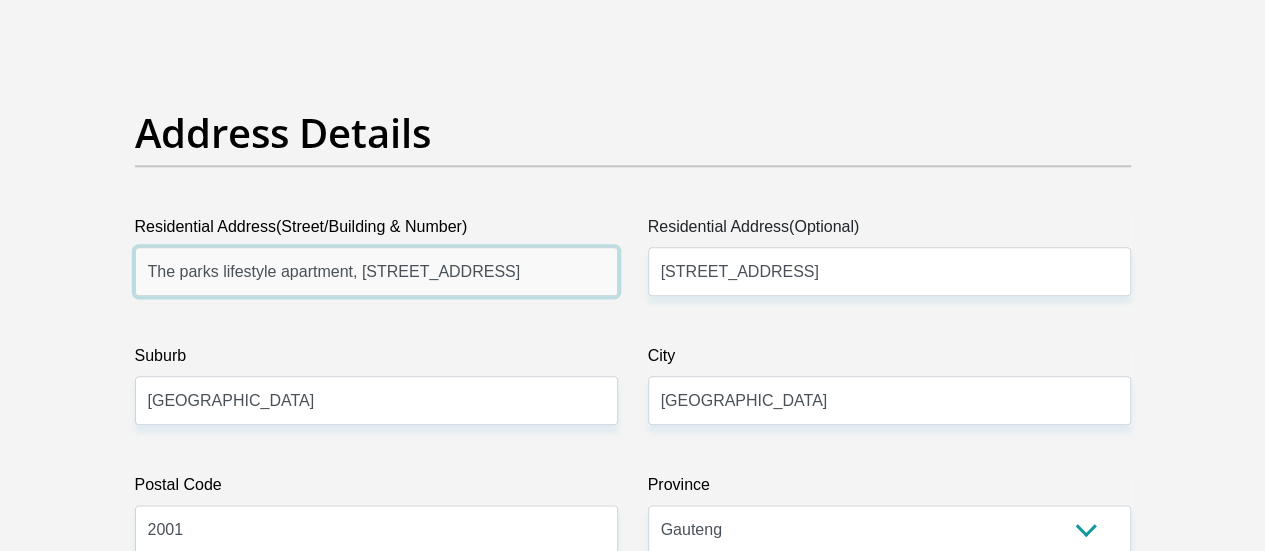type on "The parks lifestyle apartment, [STREET_ADDRESS]" 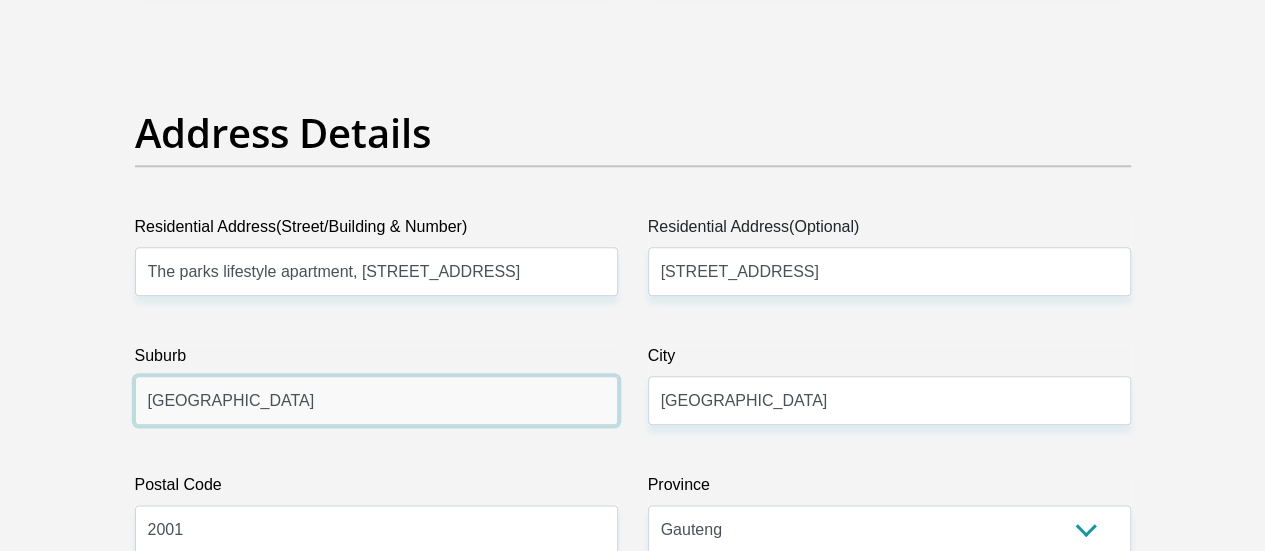 drag, startPoint x: 270, startPoint y: 335, endPoint x: 132, endPoint y: 325, distance: 138.36185 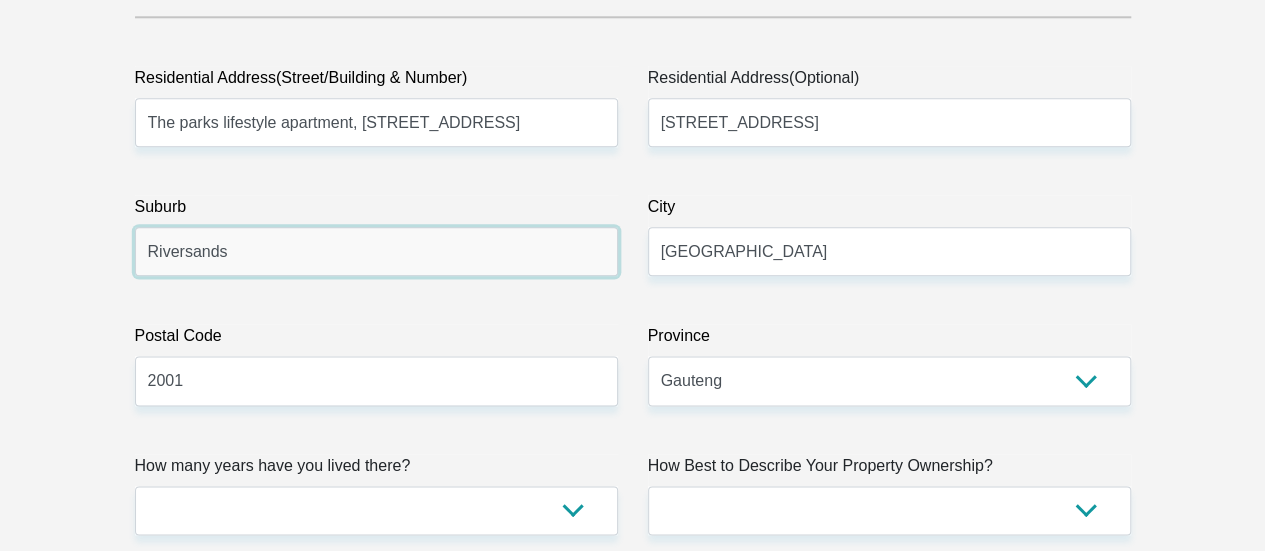 scroll, scrollTop: 1147, scrollLeft: 0, axis: vertical 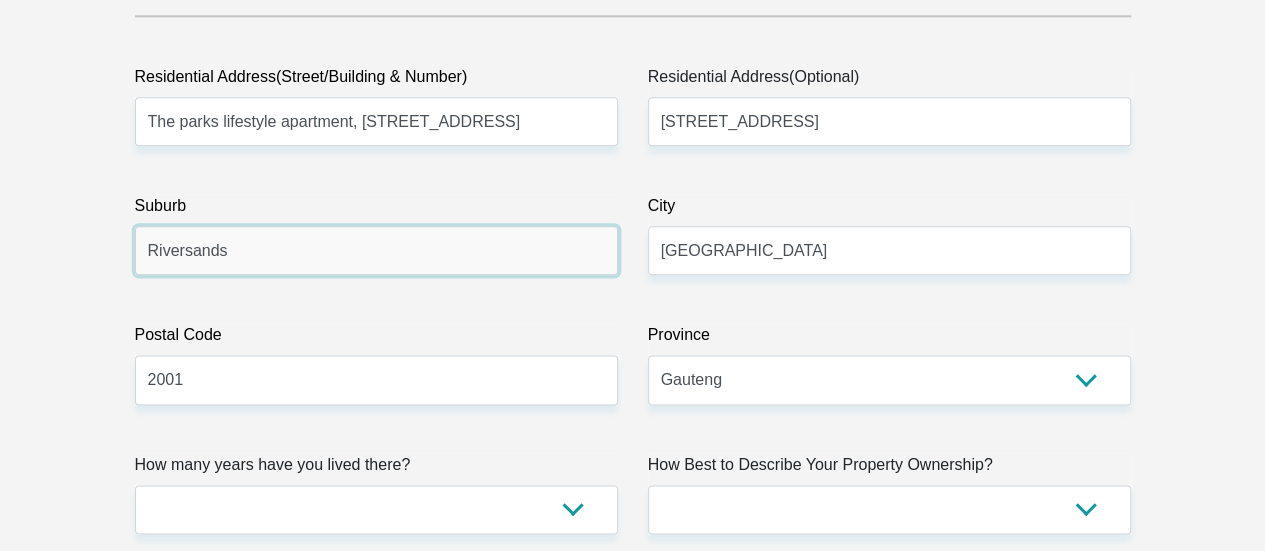 type on "Riversands" 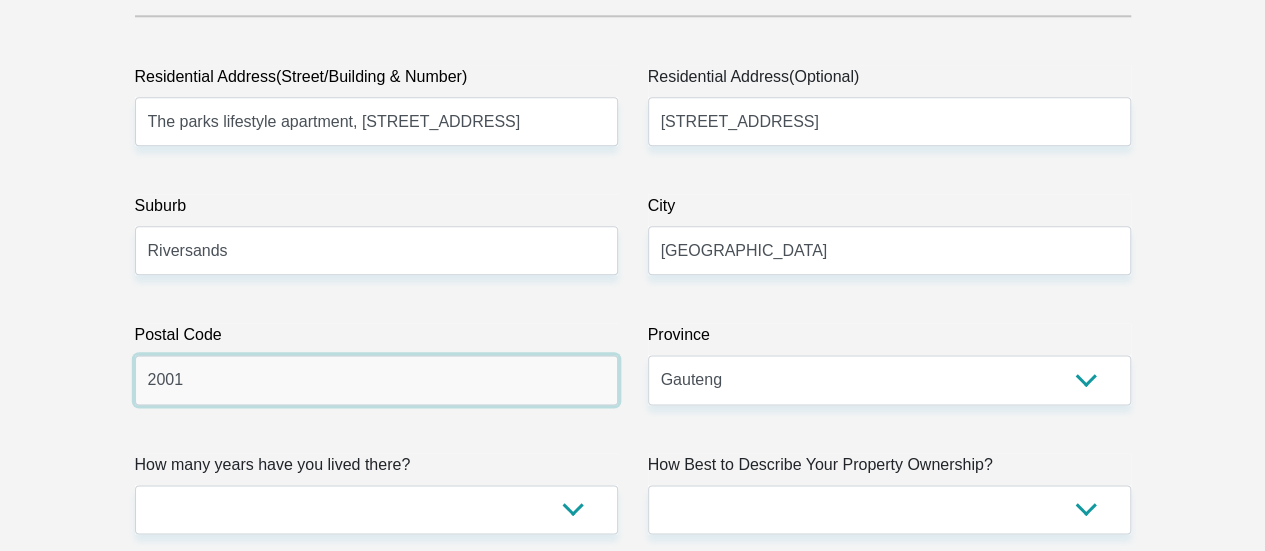click on "2001" at bounding box center [376, 379] 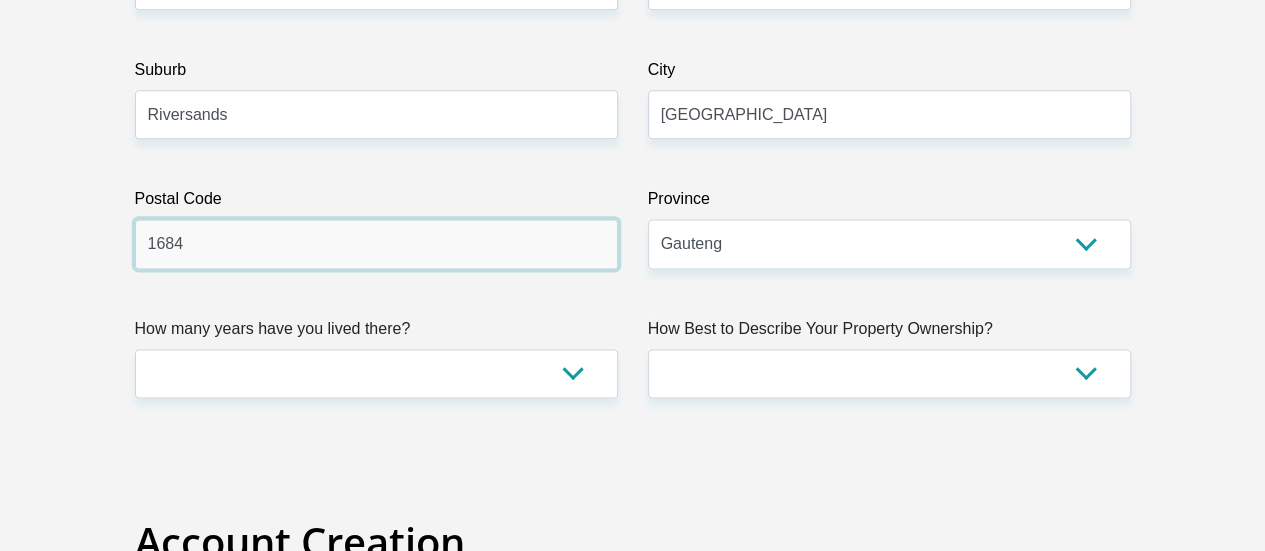 scroll, scrollTop: 1284, scrollLeft: 0, axis: vertical 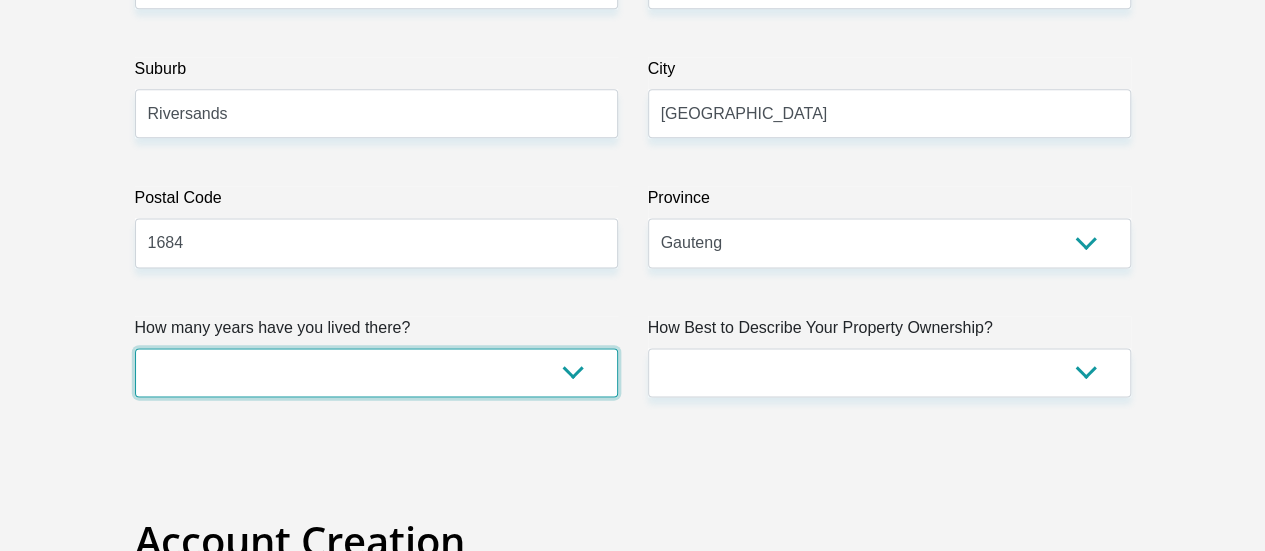 click on "less than 1 year
1-3 years
3-5 years
5+ years" at bounding box center (376, 372) 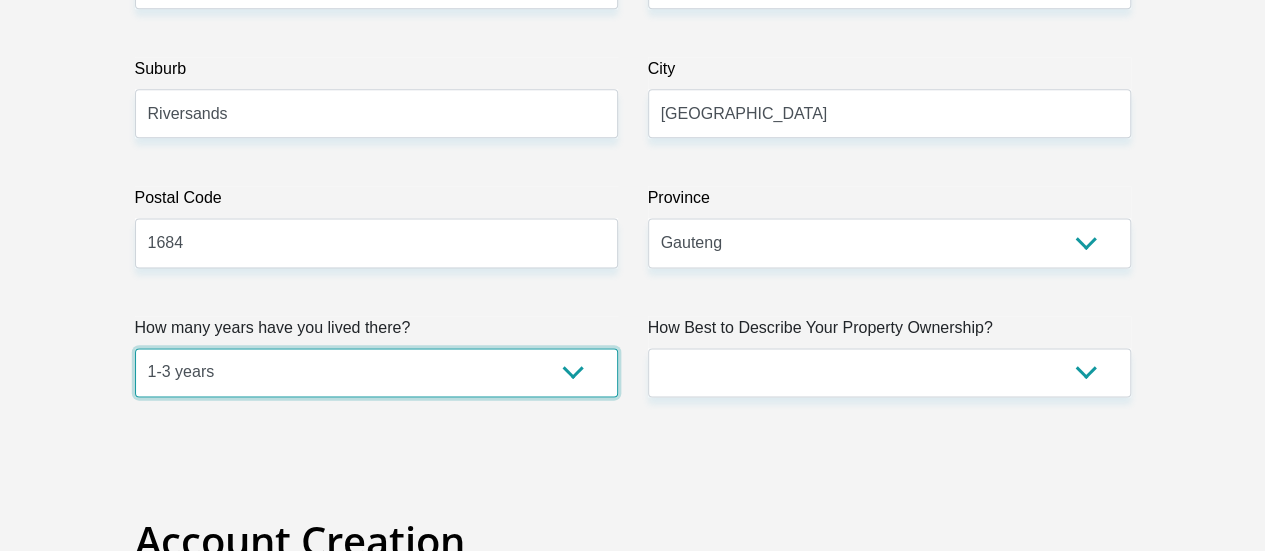 click on "less than 1 year
1-3 years
3-5 years
5+ years" at bounding box center (376, 372) 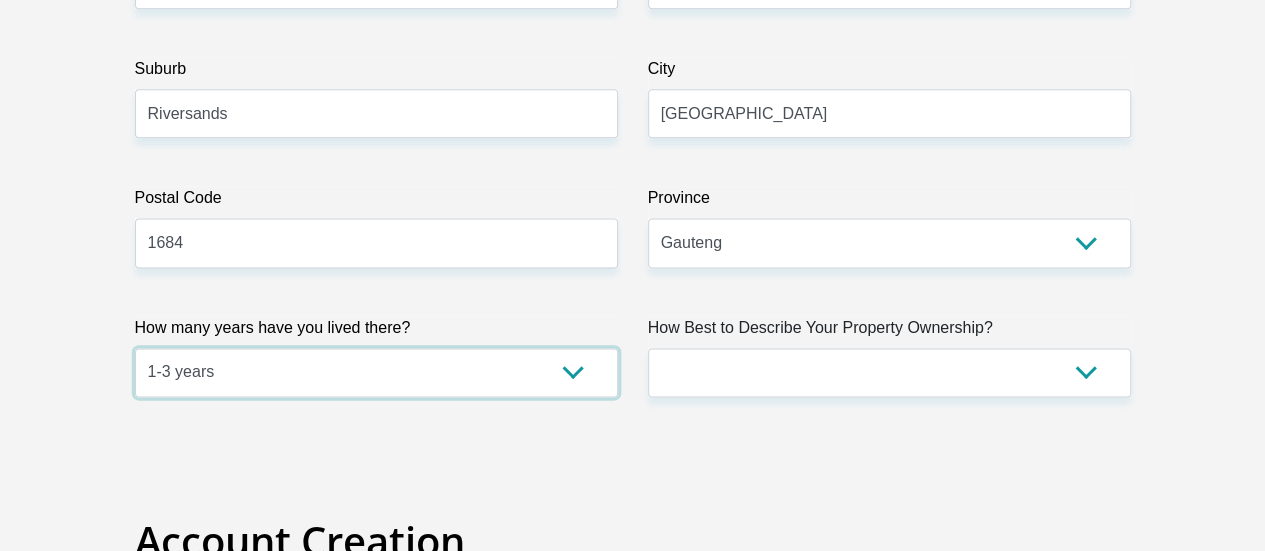 click on "less than 1 year
1-3 years
3-5 years
5+ years" at bounding box center (376, 372) 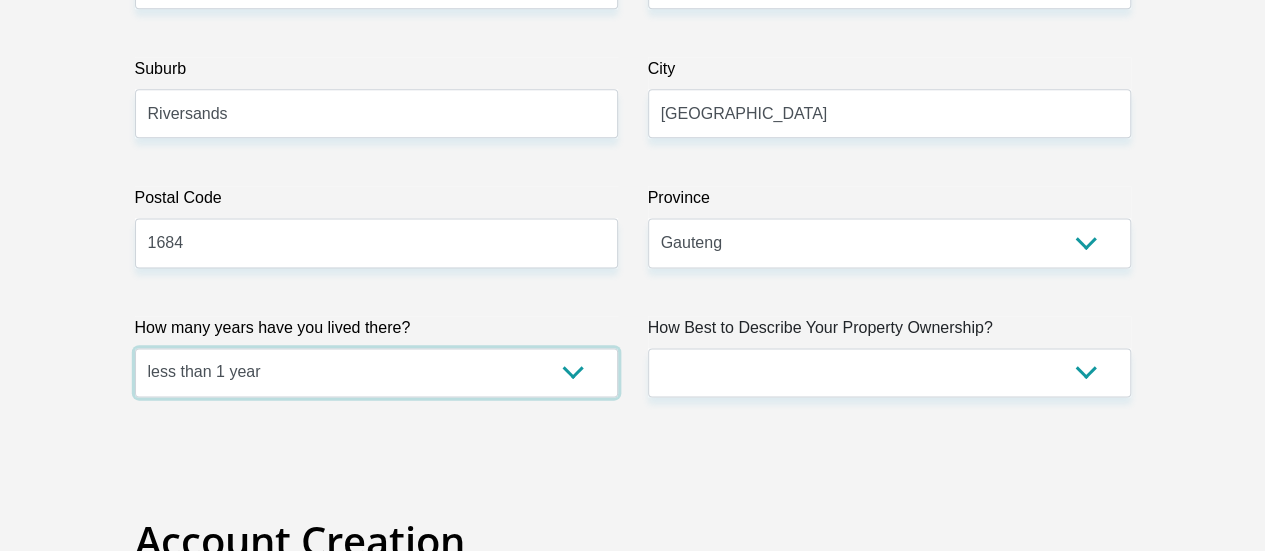 click on "less than 1 year
1-3 years
3-5 years
5+ years" at bounding box center (376, 372) 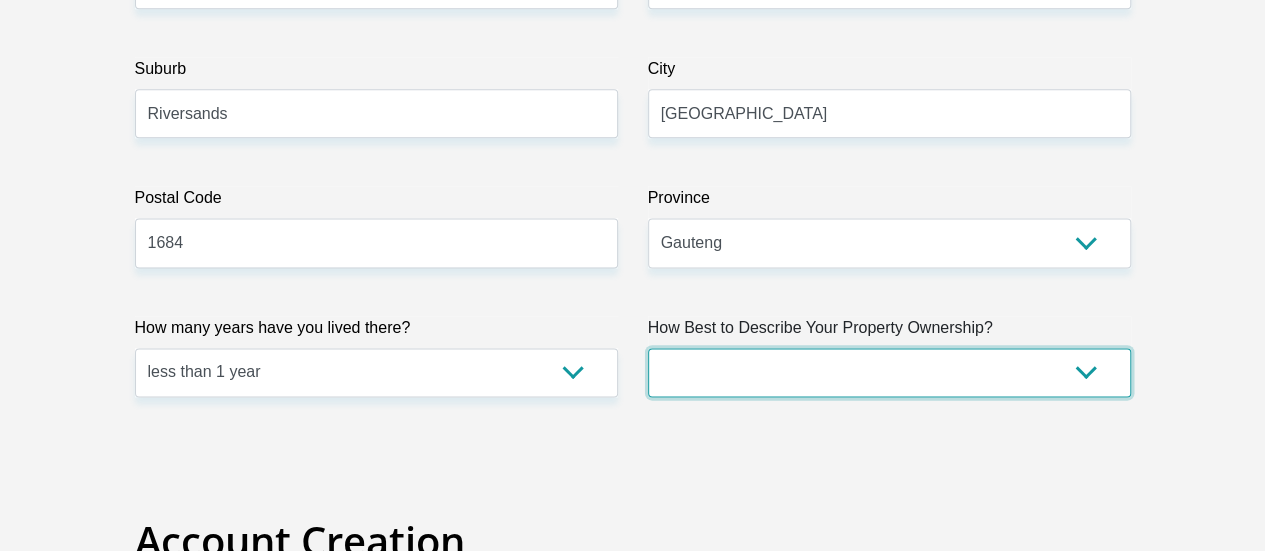 click on "Owned
Rented
Family Owned
Company Dwelling" at bounding box center [889, 372] 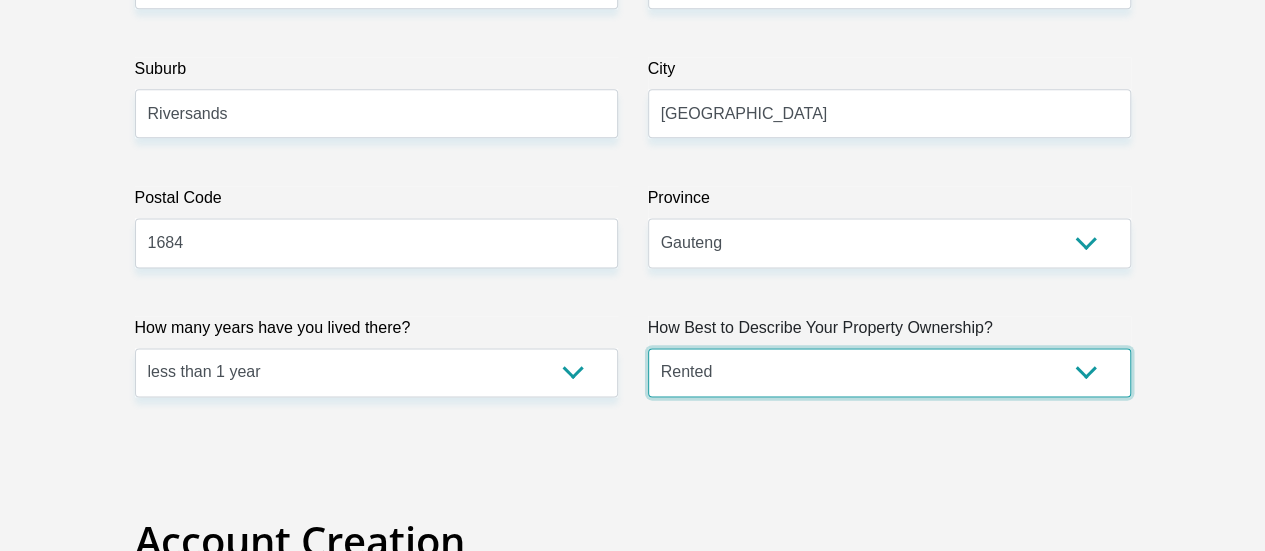 click on "Owned
Rented
Family Owned
Company Dwelling" at bounding box center [889, 372] 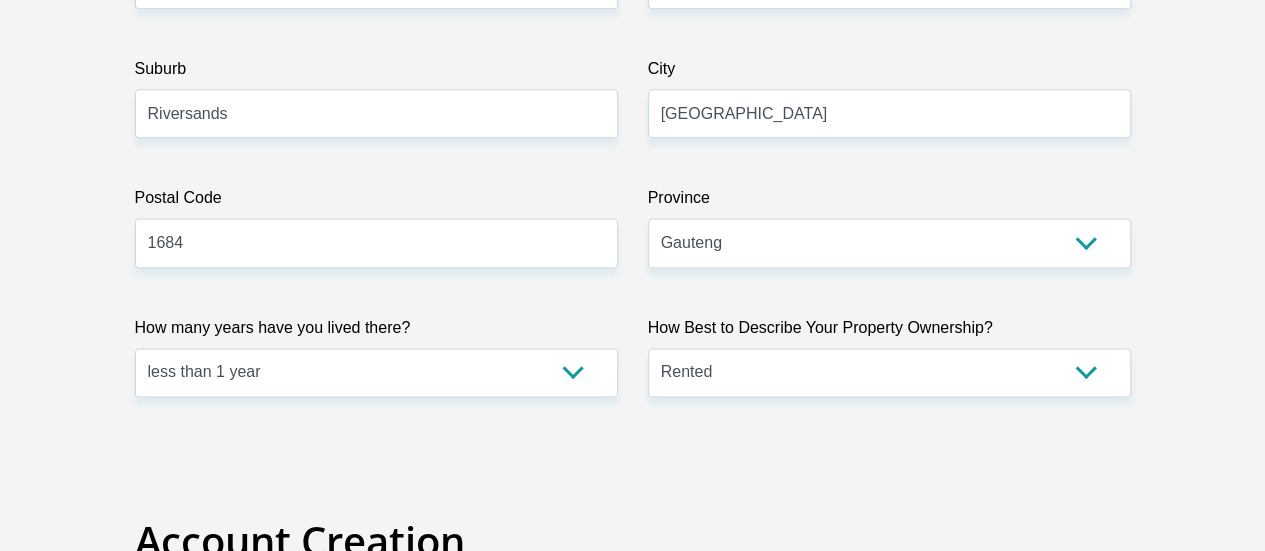 click on "Title
Mr
Ms
Mrs
Dr
[PERSON_NAME]
First Name
[PERSON_NAME]
Surname
zibobo
ID Number
0205041038089
Please input valid ID number
Race
Black
Coloured
Indian
White
Other
Contact Number
0846368359
Please input valid contact number
Nationality
[GEOGRAPHIC_DATA]
[GEOGRAPHIC_DATA]
[GEOGRAPHIC_DATA]  [GEOGRAPHIC_DATA]  [GEOGRAPHIC_DATA]" at bounding box center (633, 2357) 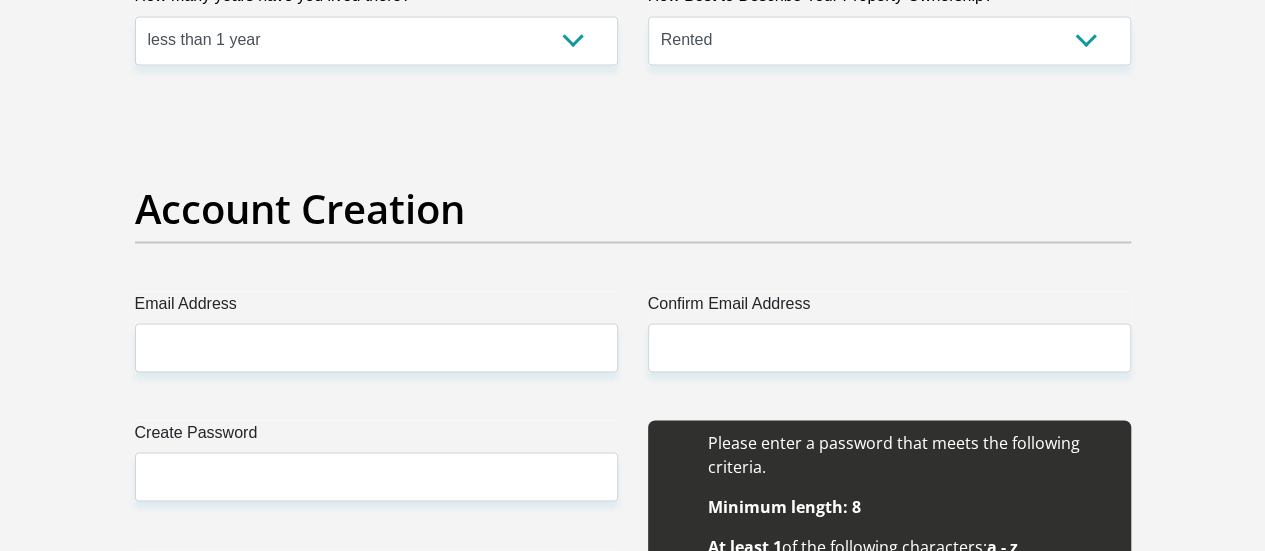 scroll, scrollTop: 1618, scrollLeft: 0, axis: vertical 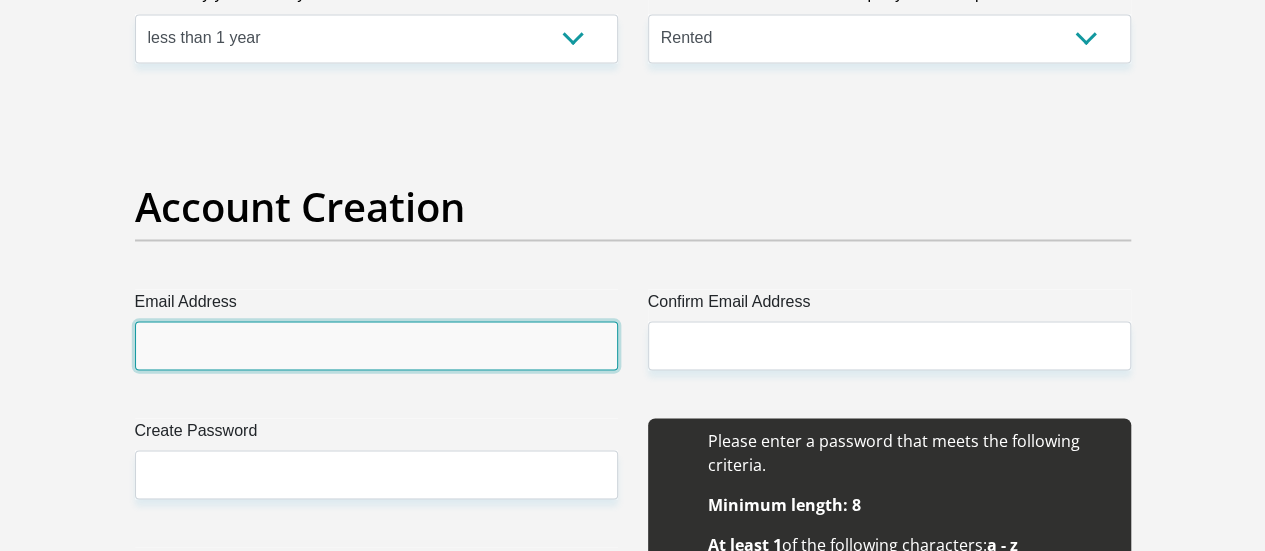 click on "Email Address" at bounding box center [376, 345] 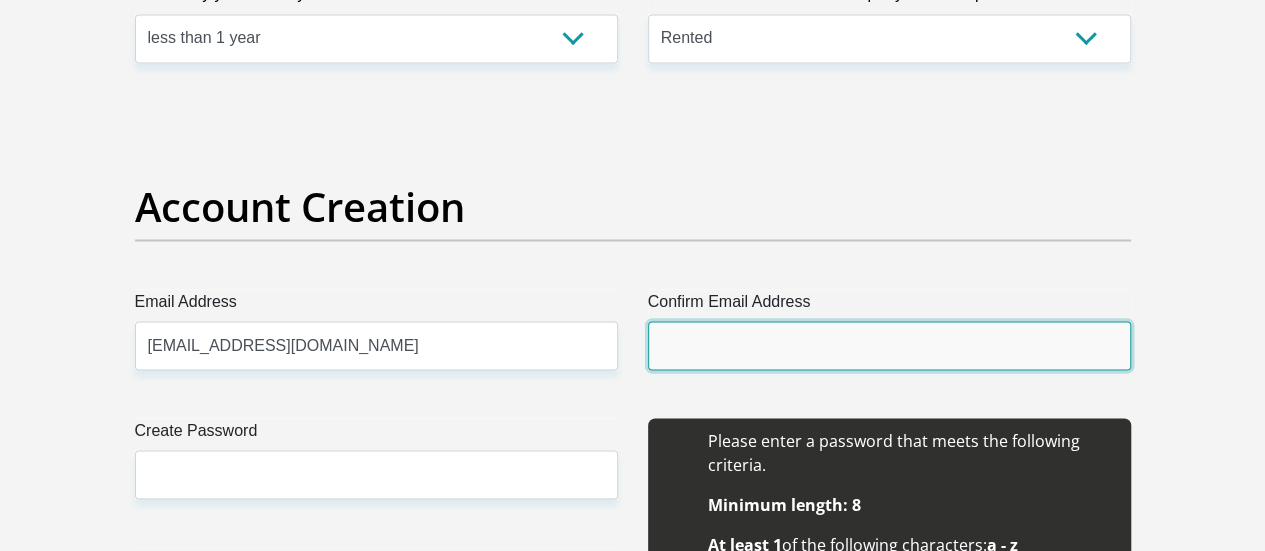 type on "[EMAIL_ADDRESS][DOMAIN_NAME]" 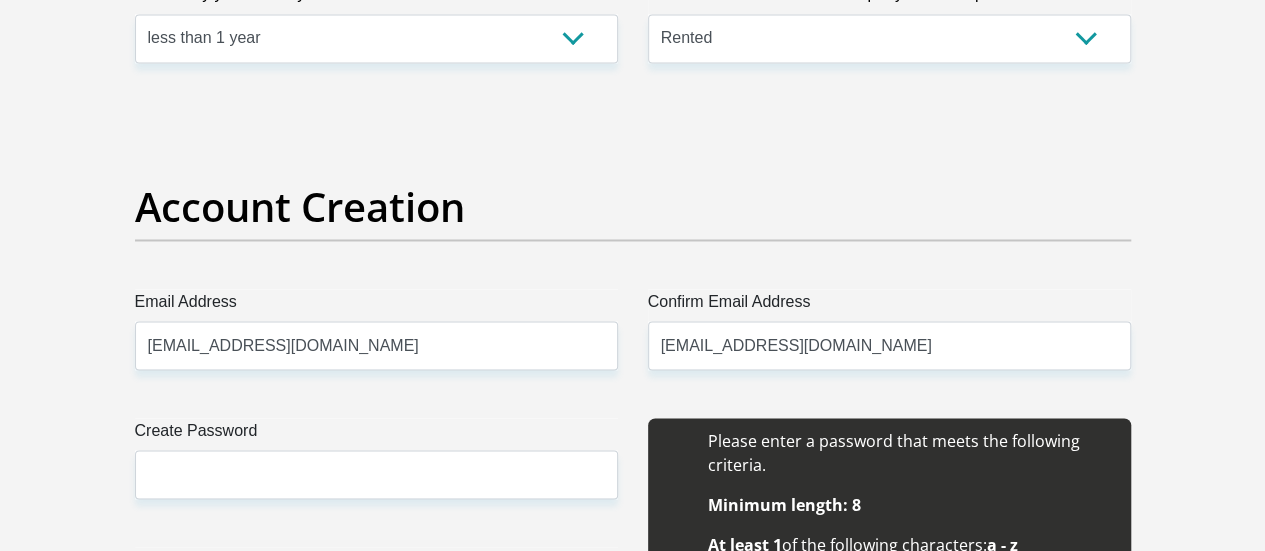 type 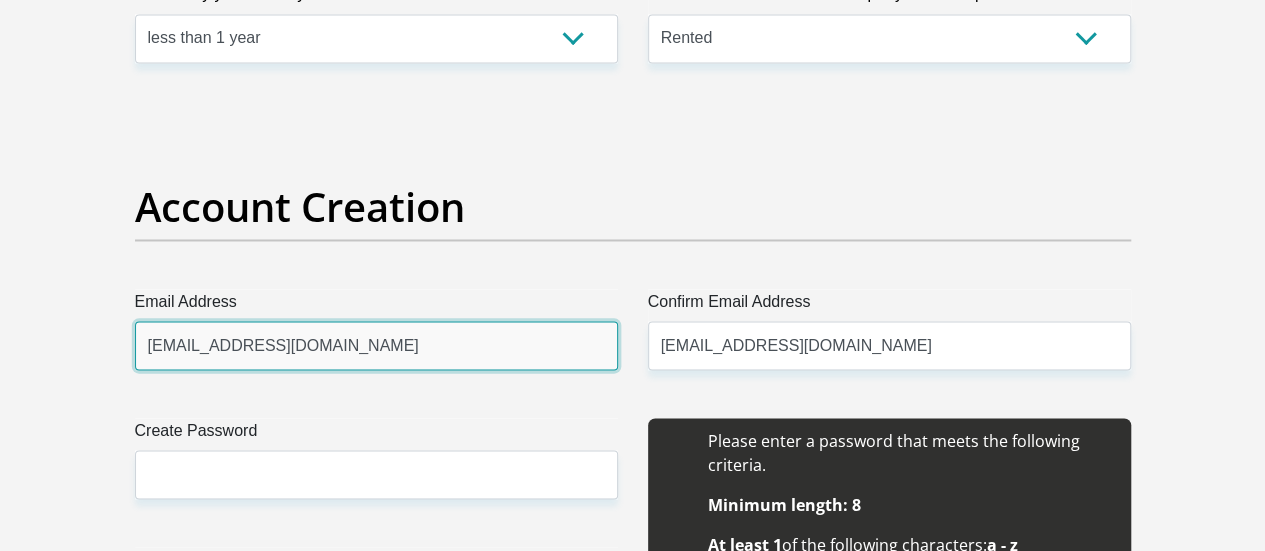 type 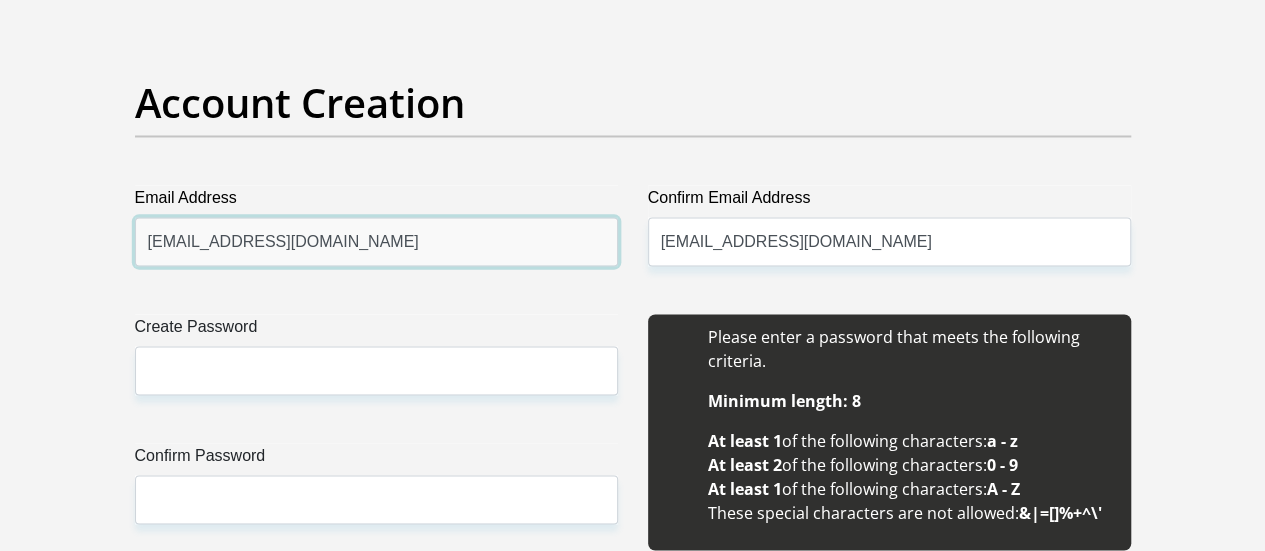 scroll, scrollTop: 1734, scrollLeft: 0, axis: vertical 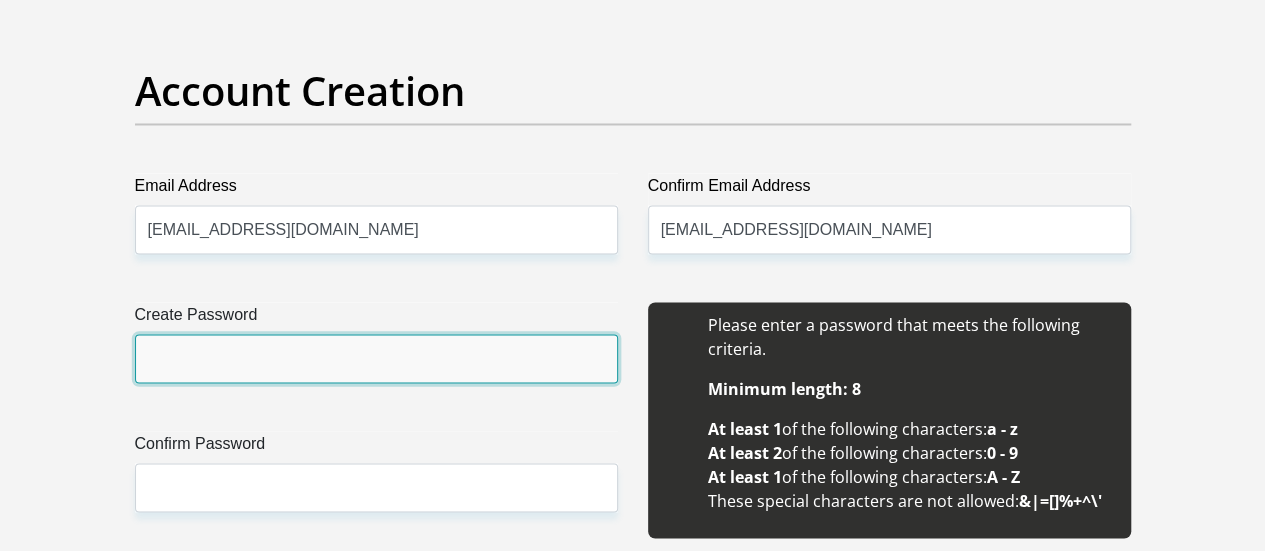 click on "Create Password" at bounding box center (376, 358) 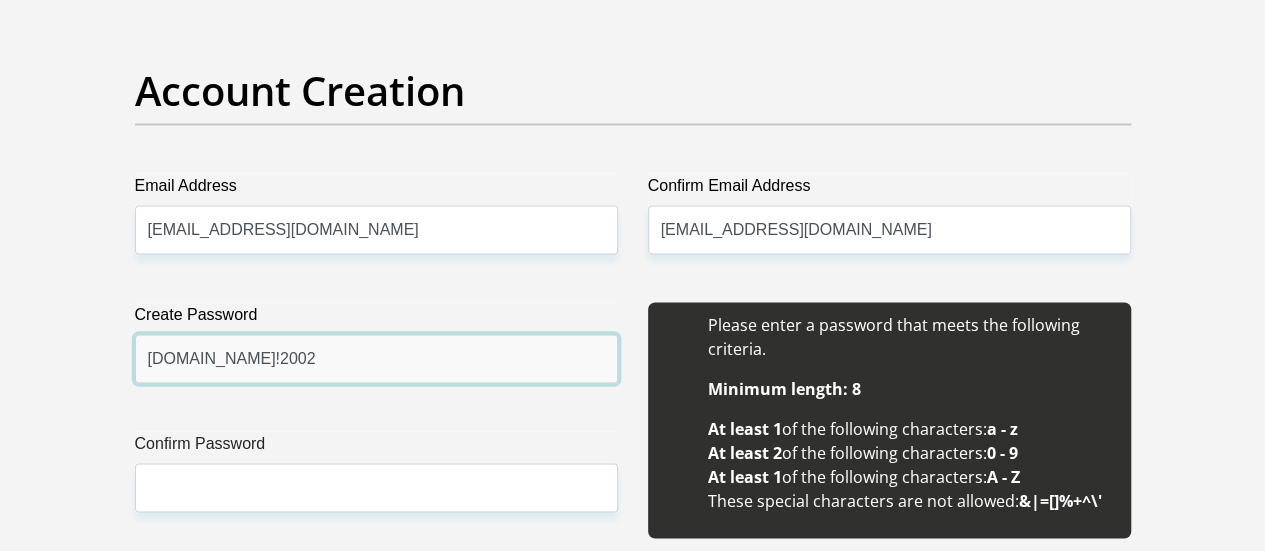 type on "[DOMAIN_NAME]!2002" 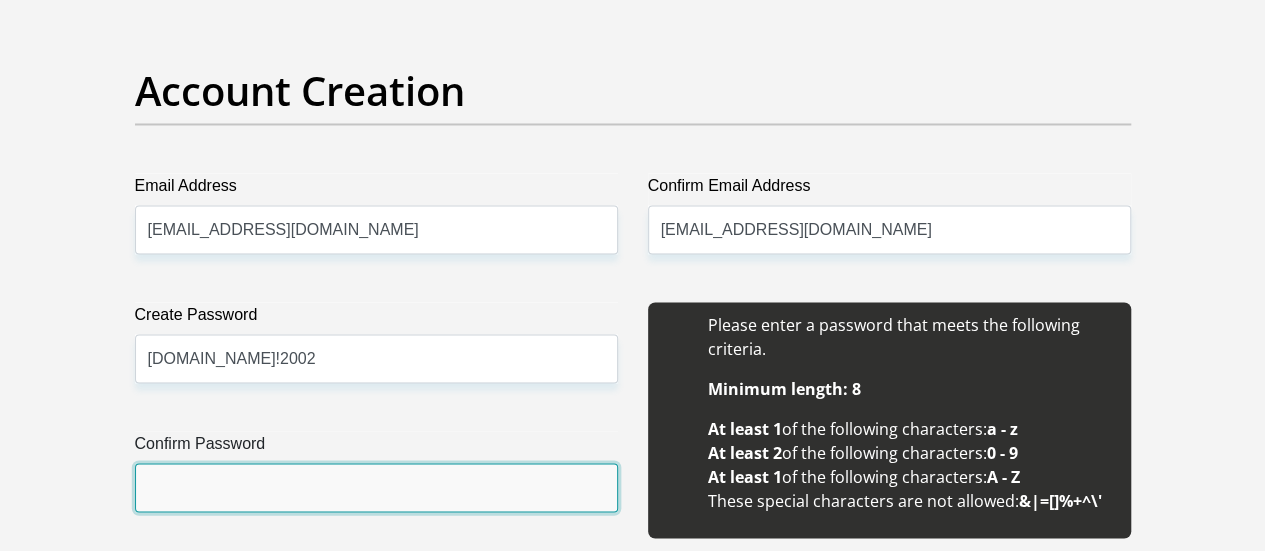 click on "Confirm Password" at bounding box center (376, 487) 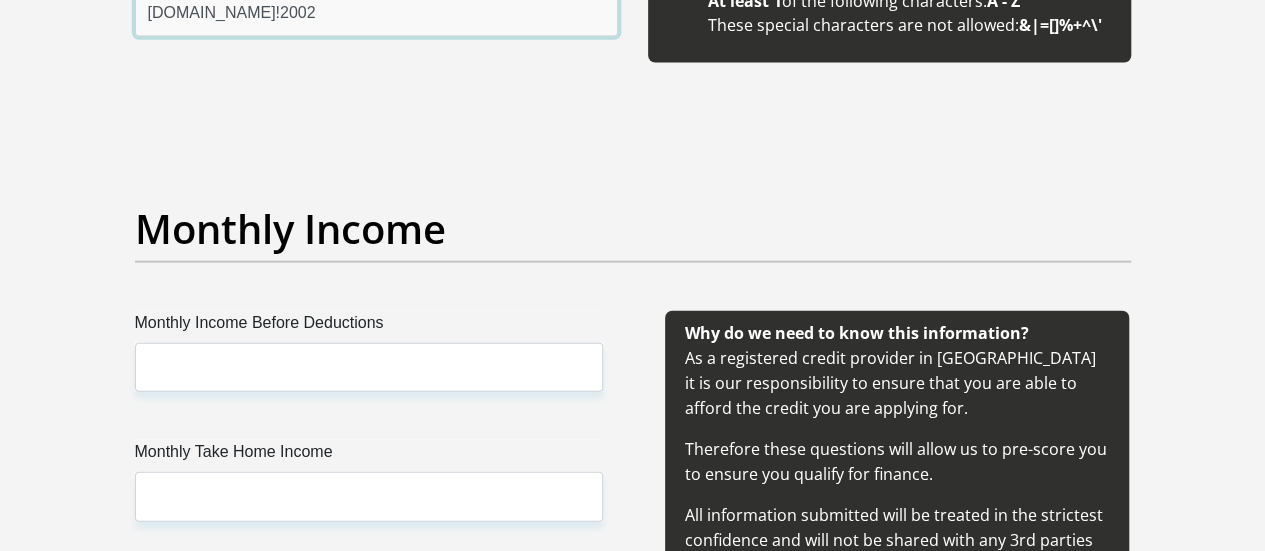 scroll, scrollTop: 2210, scrollLeft: 0, axis: vertical 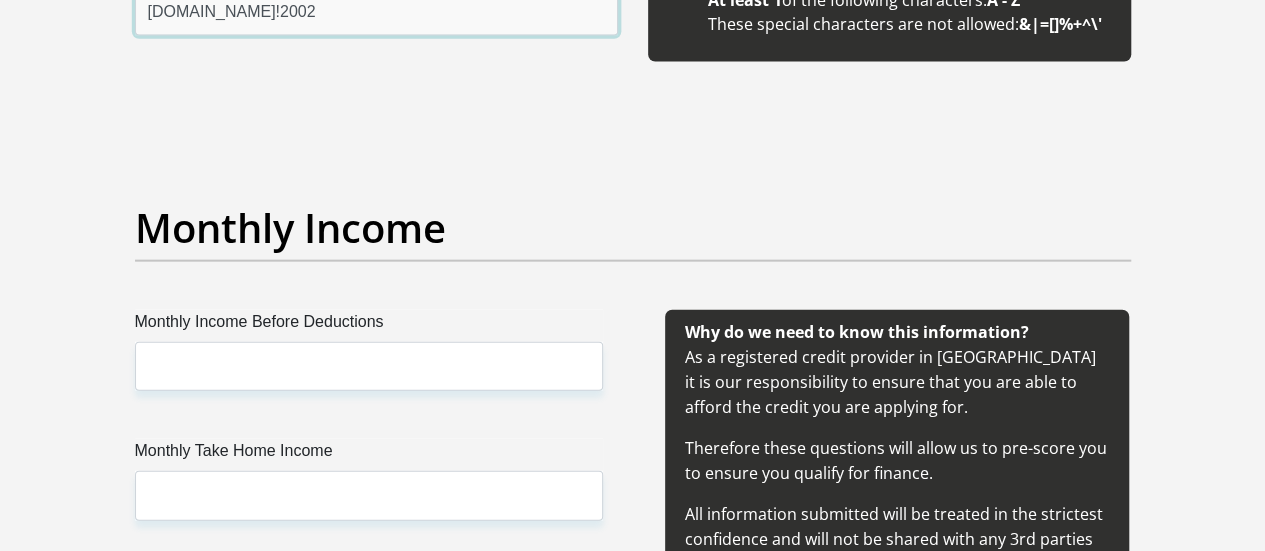 type on "[DOMAIN_NAME]!2002" 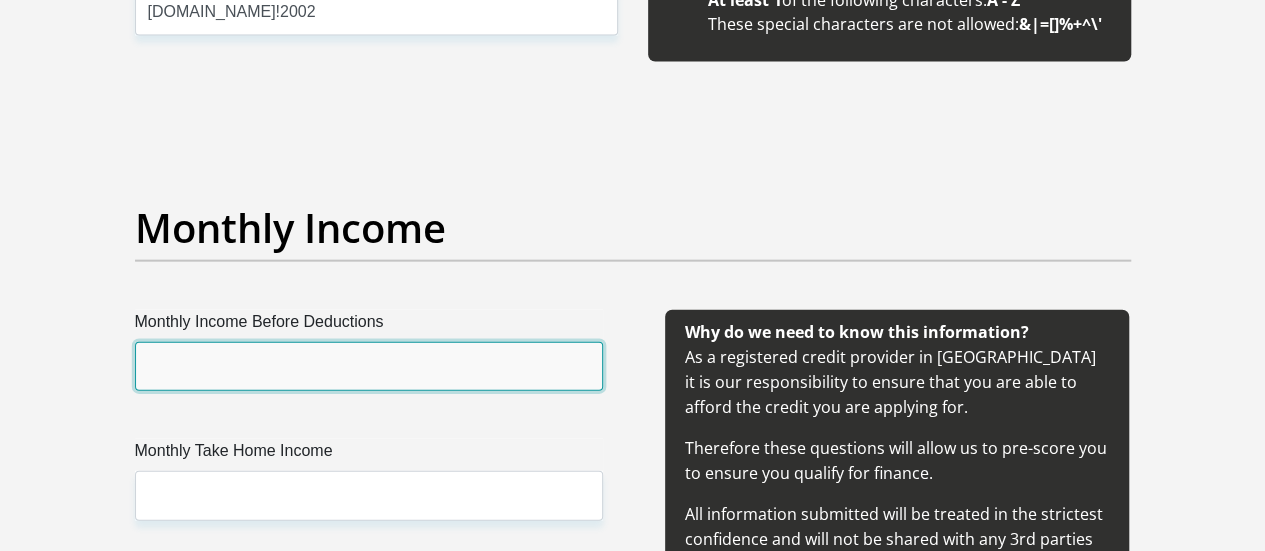 click on "Monthly Income Before Deductions" at bounding box center (369, 366) 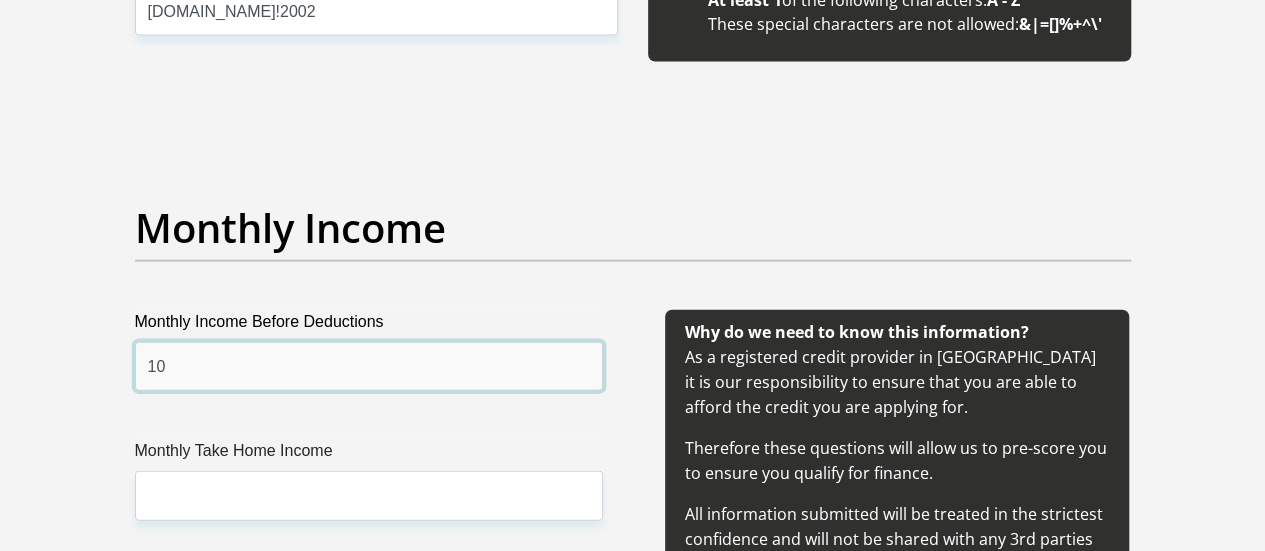 type on "1" 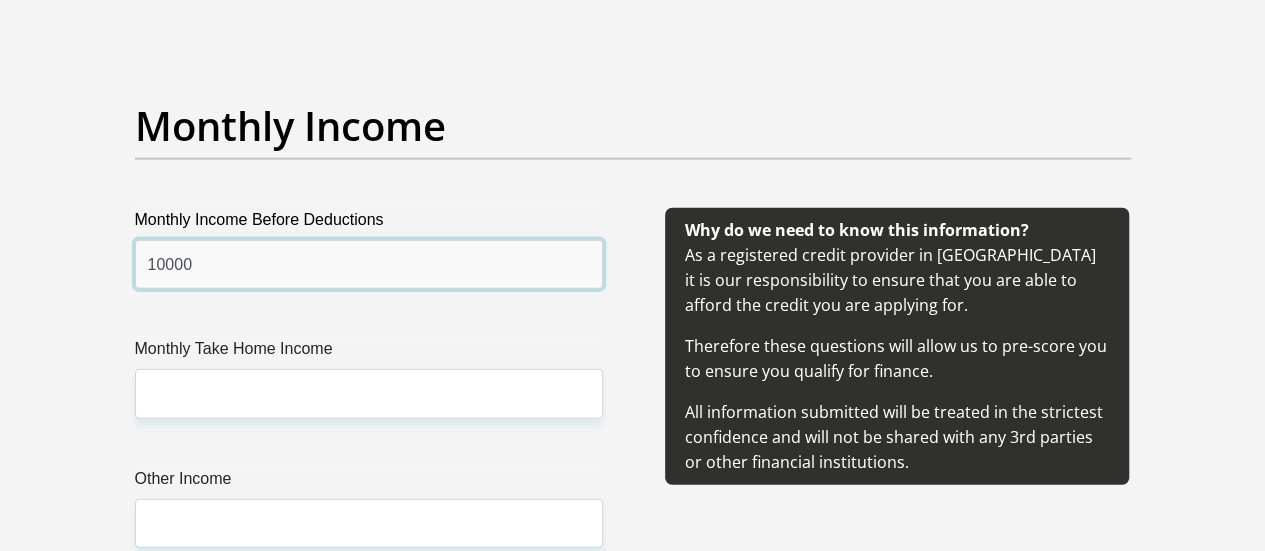 scroll, scrollTop: 2318, scrollLeft: 0, axis: vertical 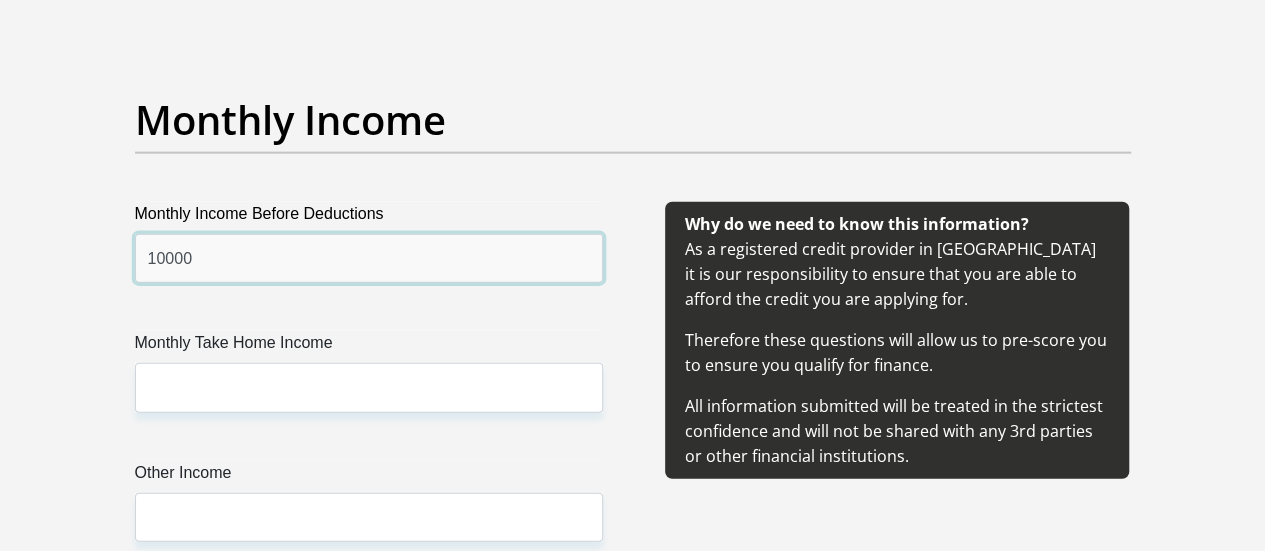 type on "10000" 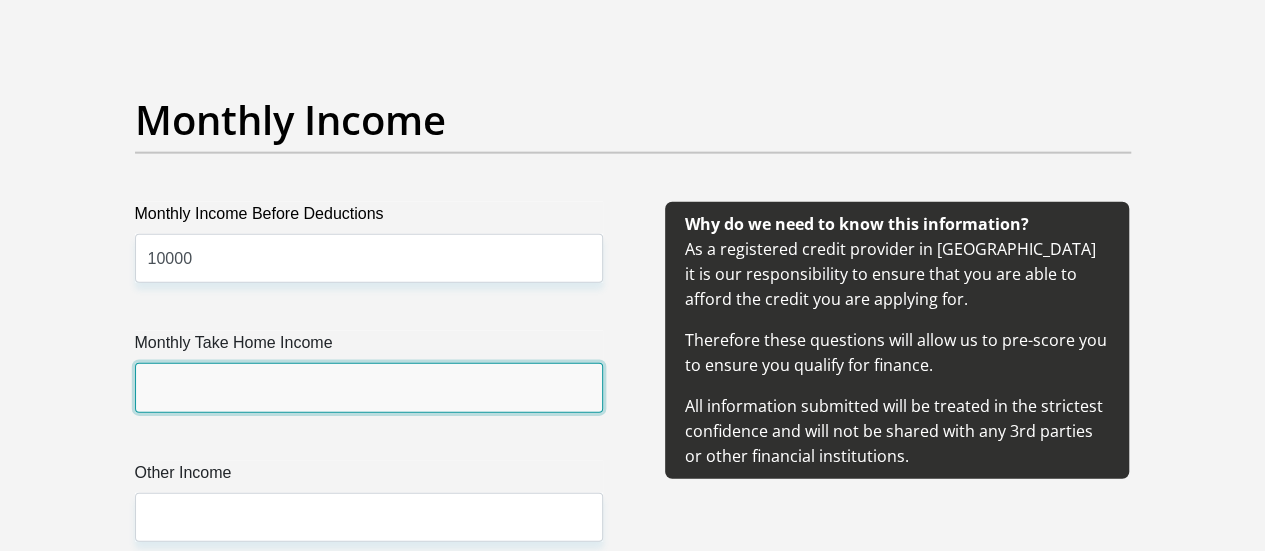 click on "Monthly Take Home Income" at bounding box center [369, 387] 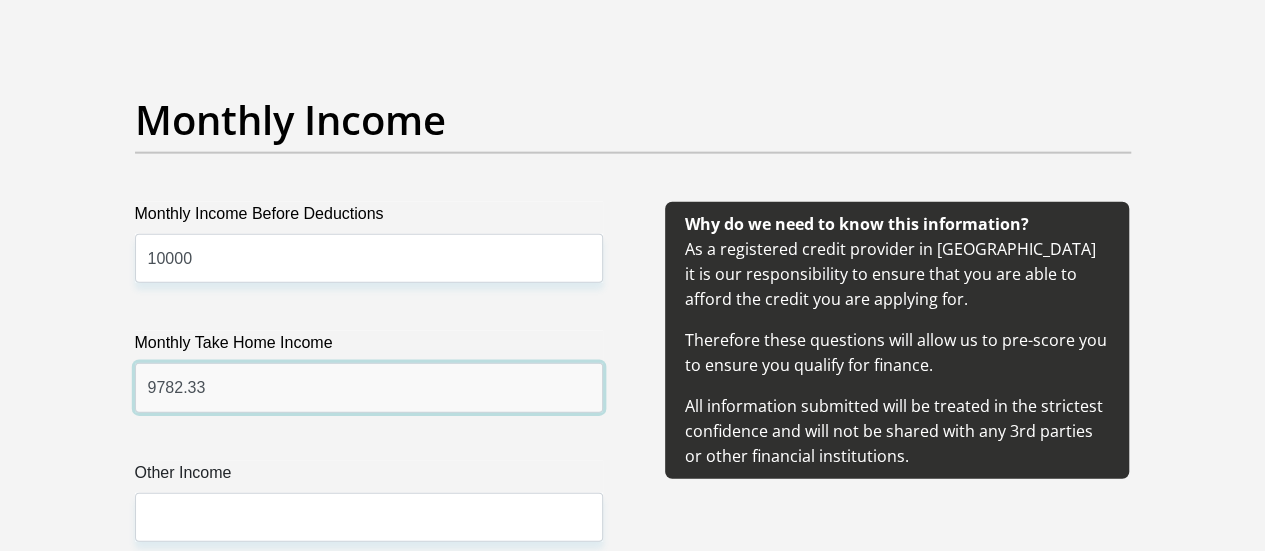 type on "9782.33" 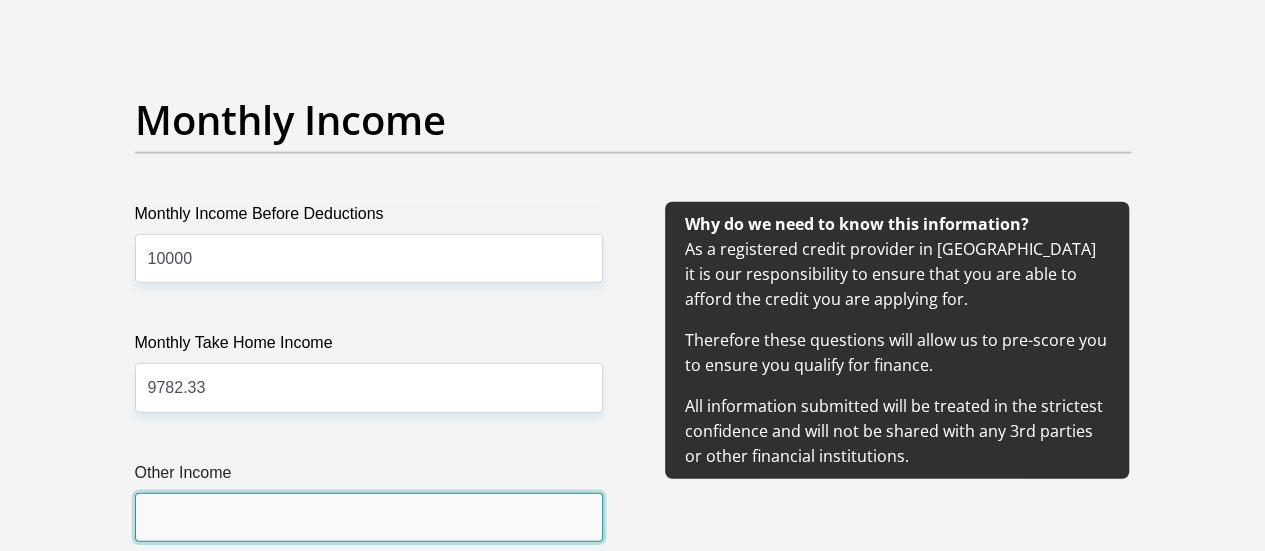 click on "Other Income" at bounding box center [369, 517] 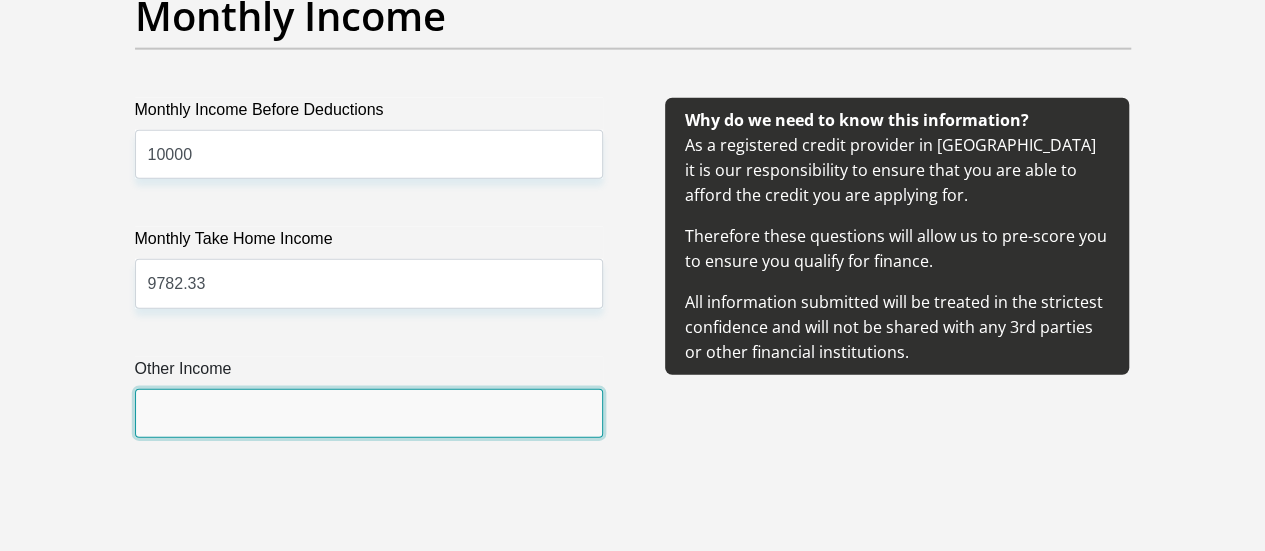 scroll, scrollTop: 2420, scrollLeft: 0, axis: vertical 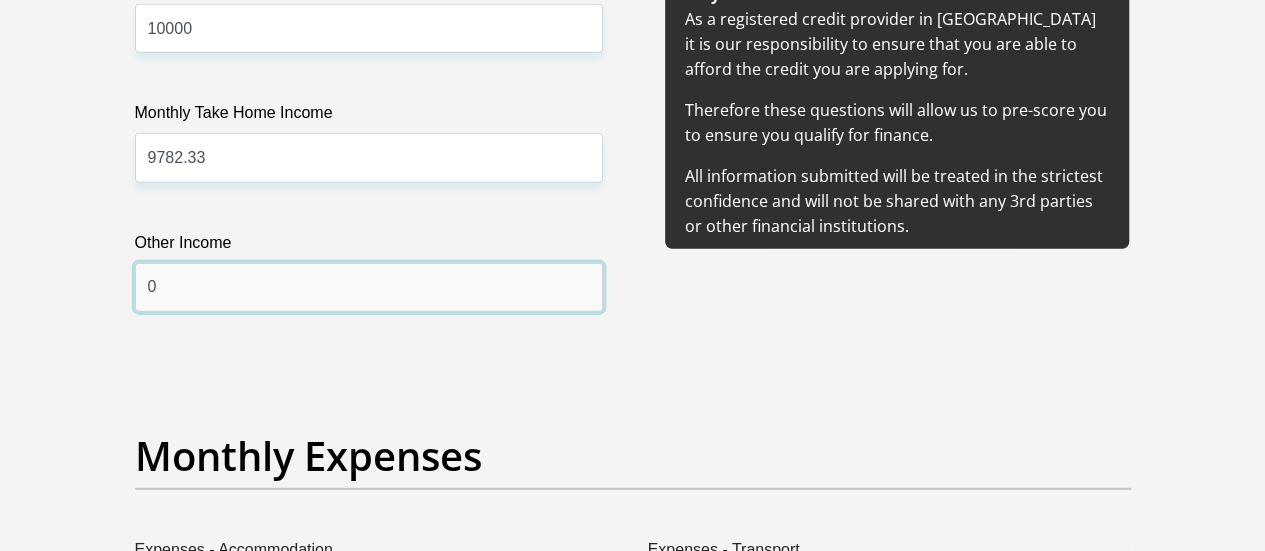 type on "0" 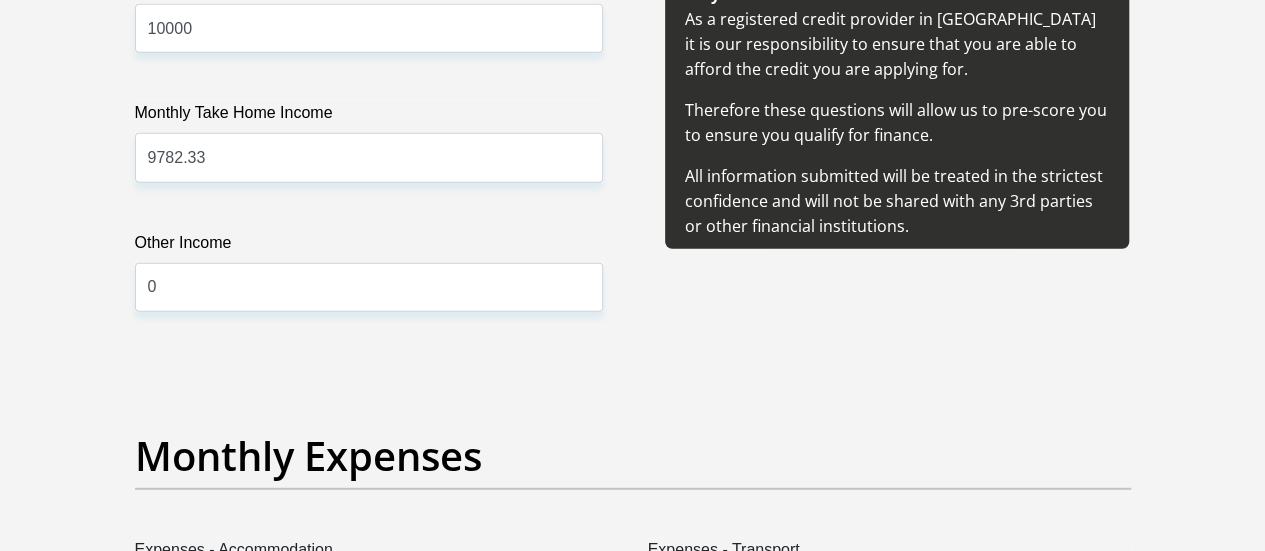 click on "Title
Mr
Ms
Mrs
Dr
[PERSON_NAME]
First Name
[PERSON_NAME]
Surname
zibobo
ID Number
0205041038089
Please input valid ID number
Race
Black
Coloured
Indian
White
Other
Contact Number
0846368359
Please input valid contact number
Nationality
[GEOGRAPHIC_DATA]
[GEOGRAPHIC_DATA]
[GEOGRAPHIC_DATA]  [GEOGRAPHIC_DATA]  [GEOGRAPHIC_DATA]" at bounding box center (633, 1105) 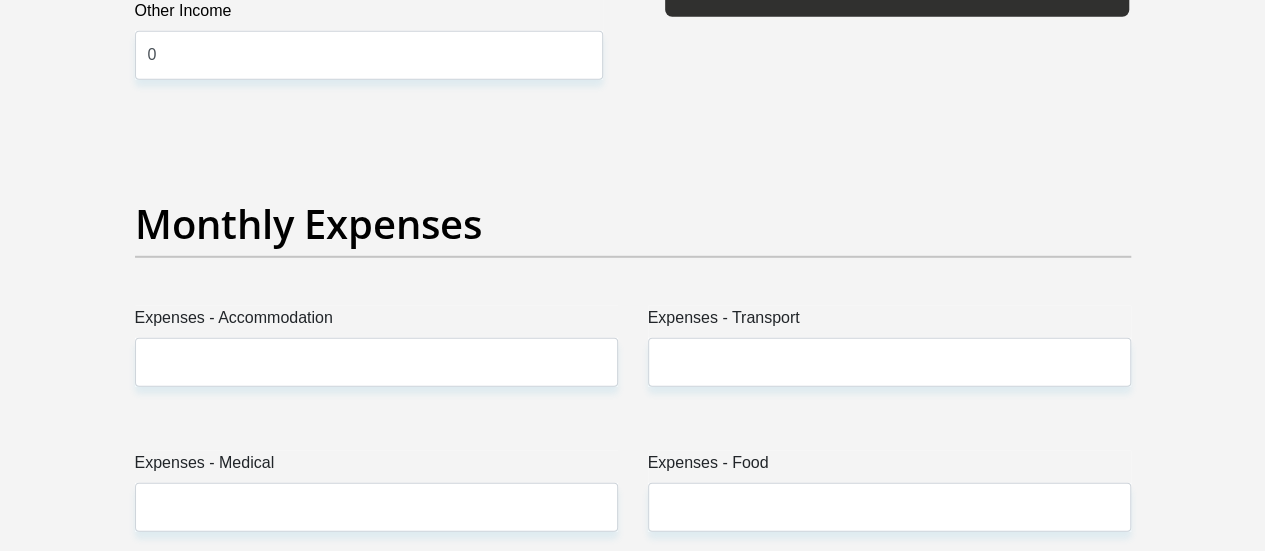 scroll, scrollTop: 2781, scrollLeft: 0, axis: vertical 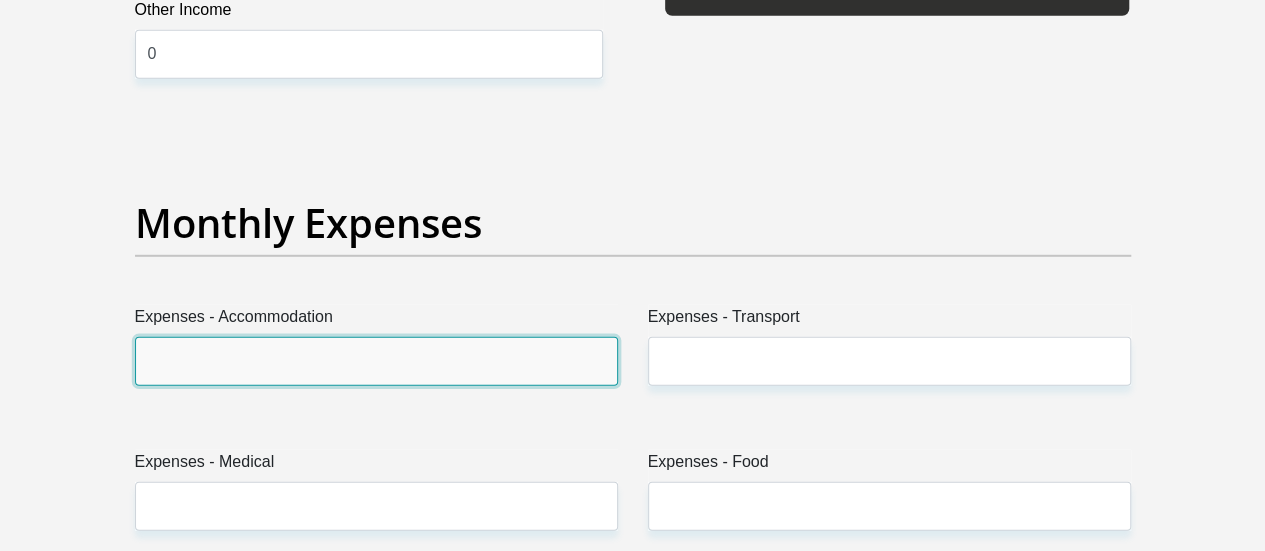 click on "Expenses - Accommodation" at bounding box center [376, 361] 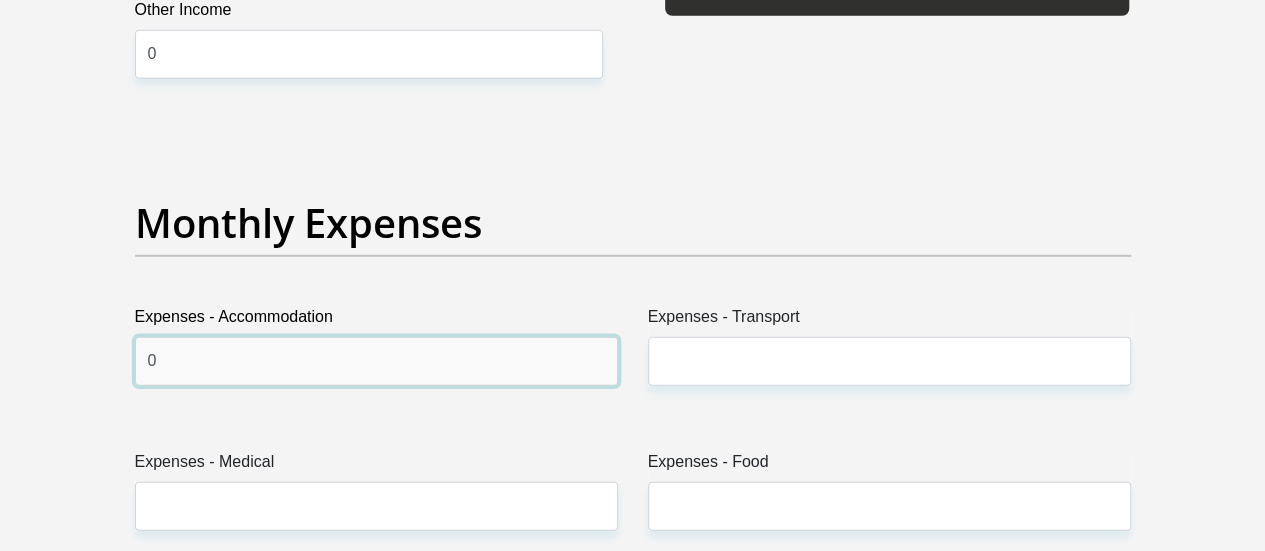 type on "0" 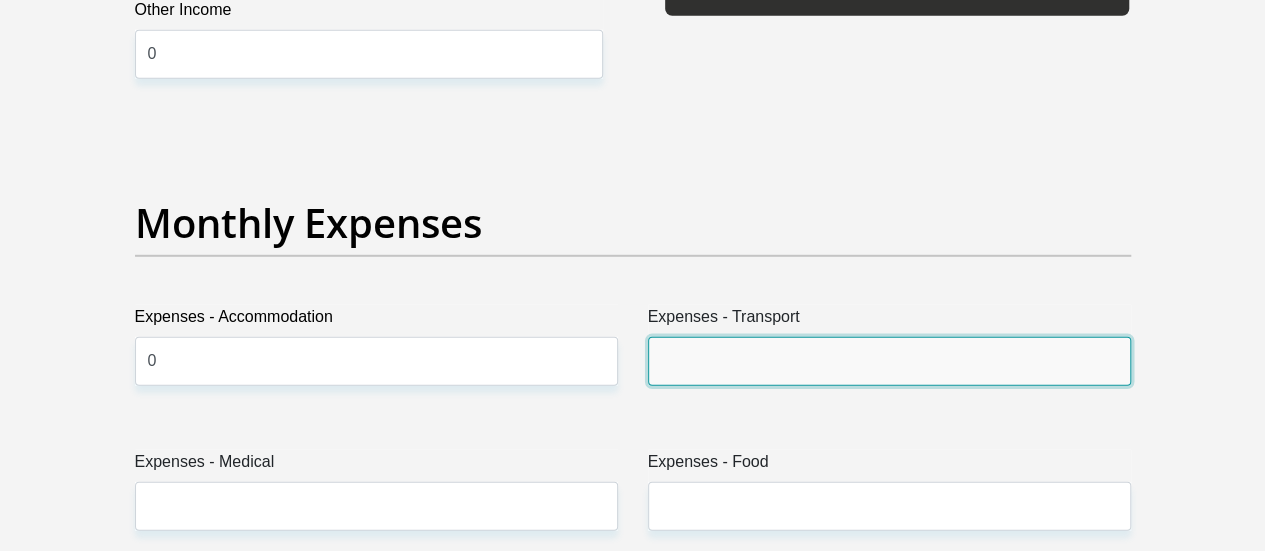 click on "Expenses - Transport" at bounding box center (889, 361) 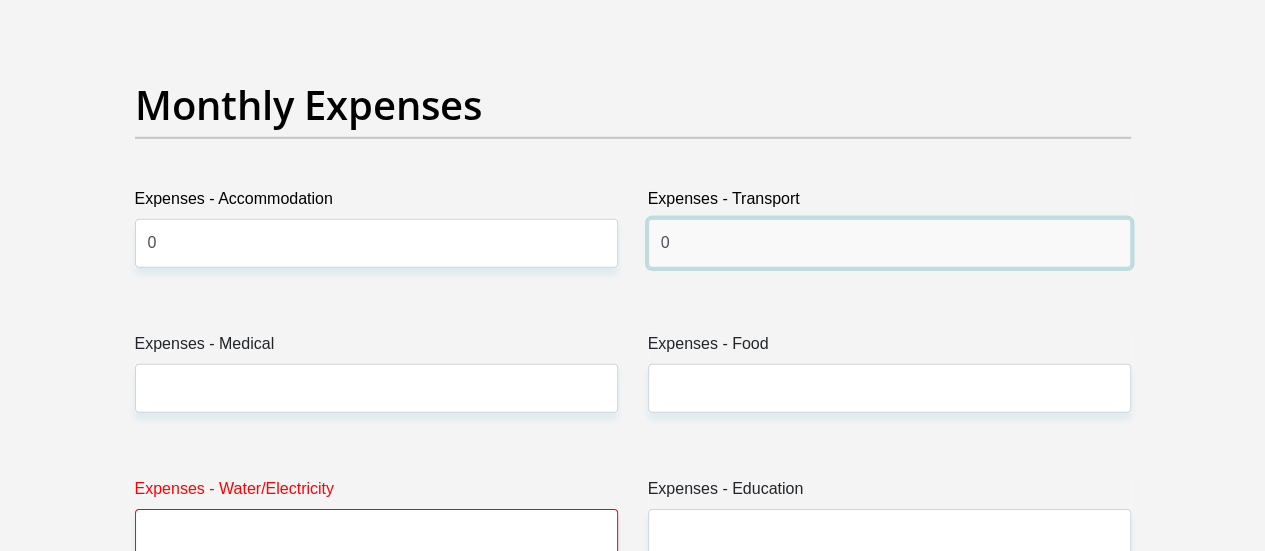 scroll, scrollTop: 2901, scrollLeft: 0, axis: vertical 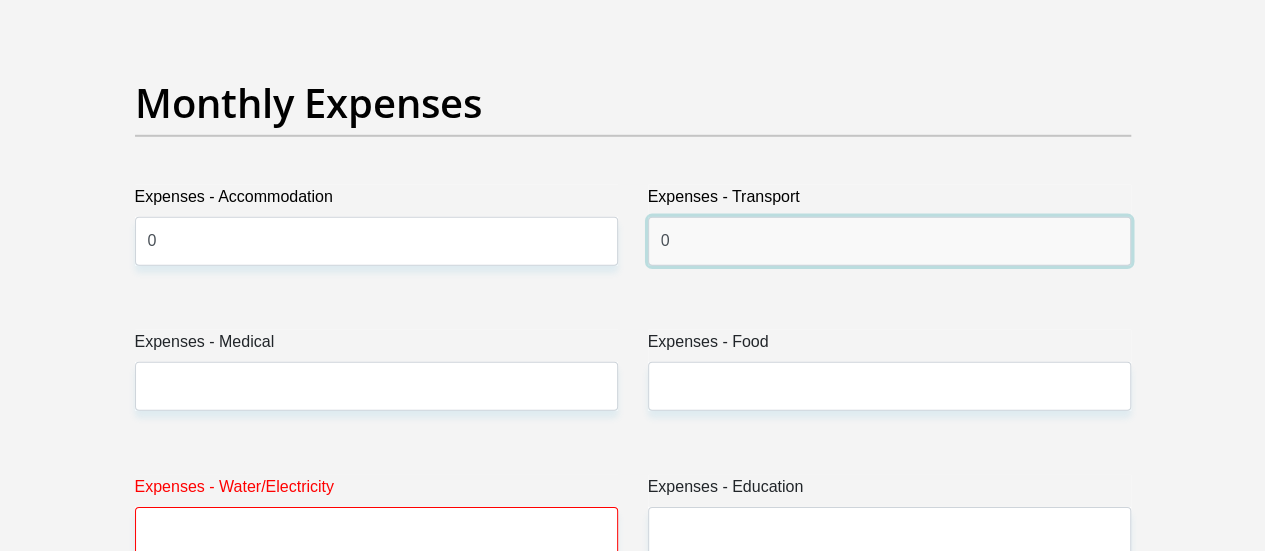 type on "0" 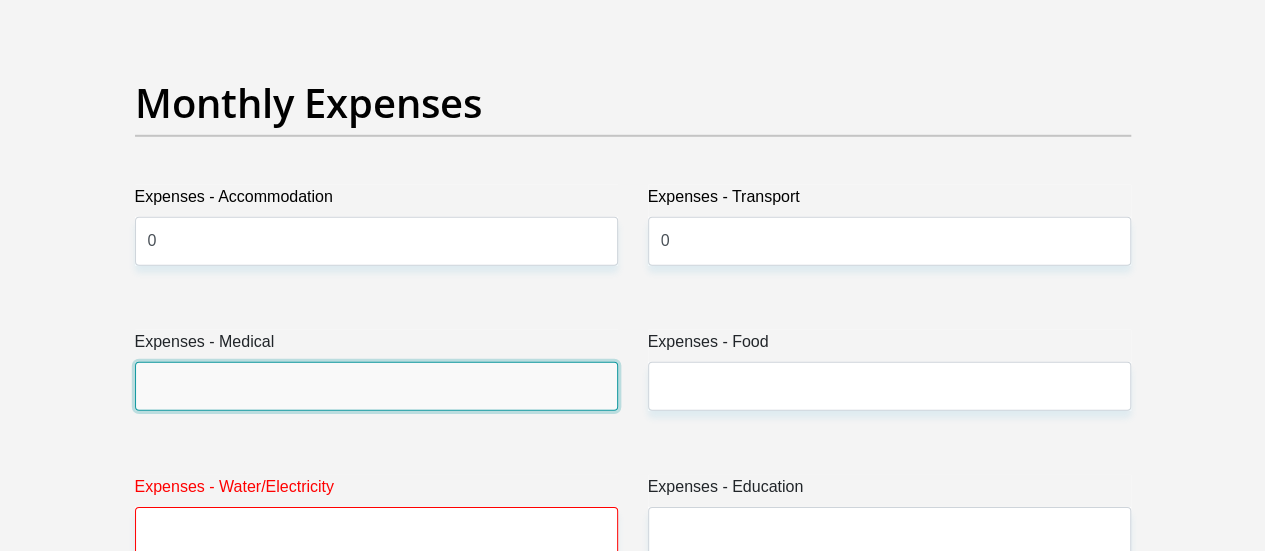 click on "Expenses - Medical" at bounding box center [376, 386] 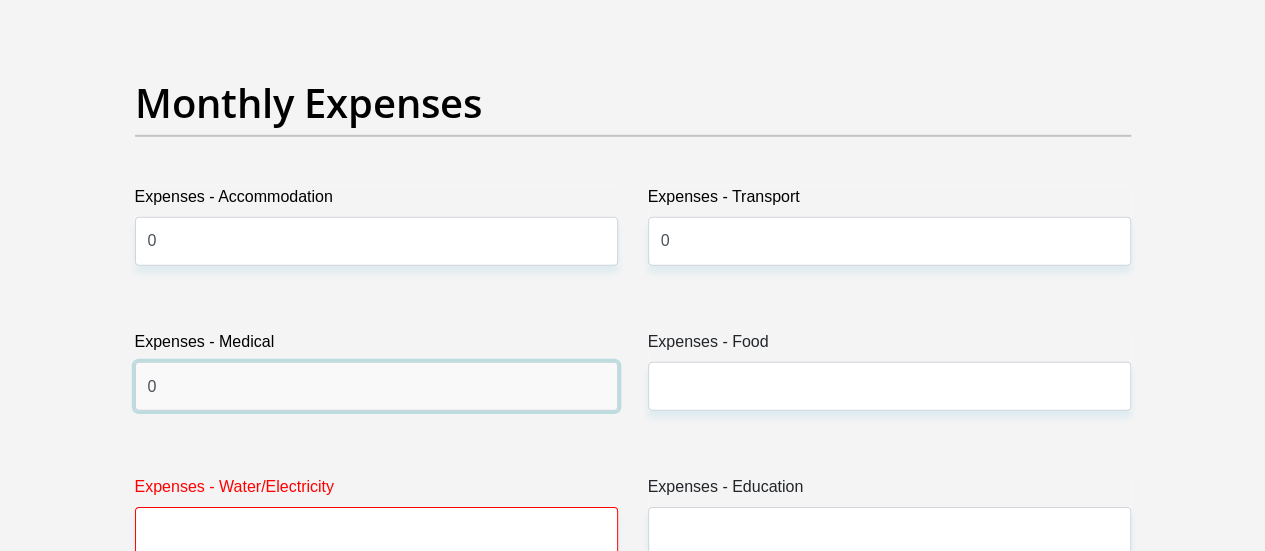 type on "0" 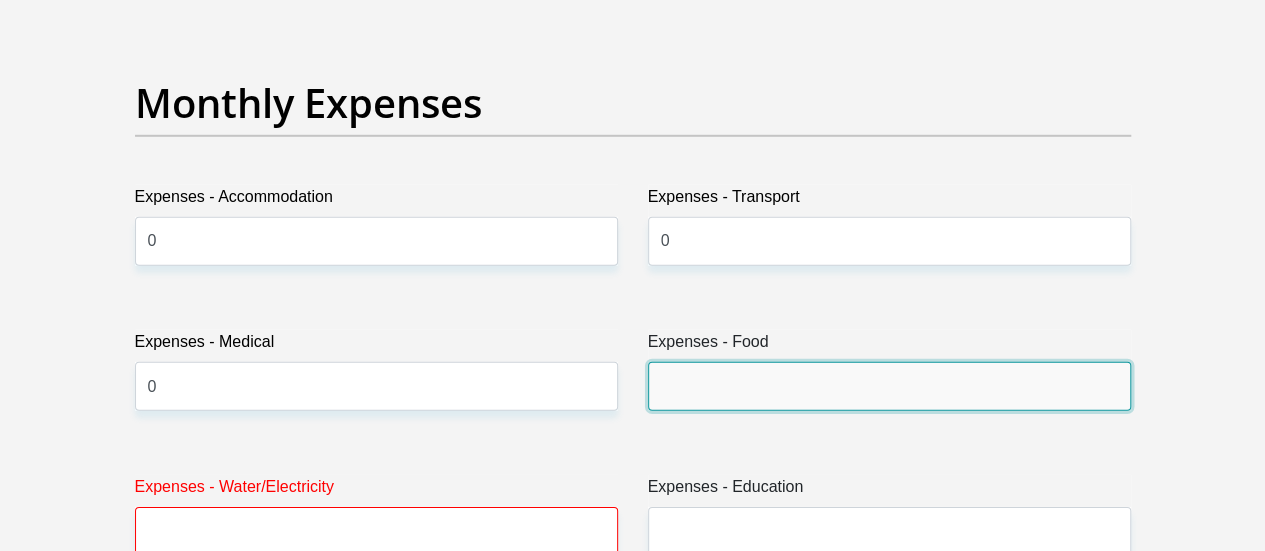click on "Expenses - Food" at bounding box center (889, 386) 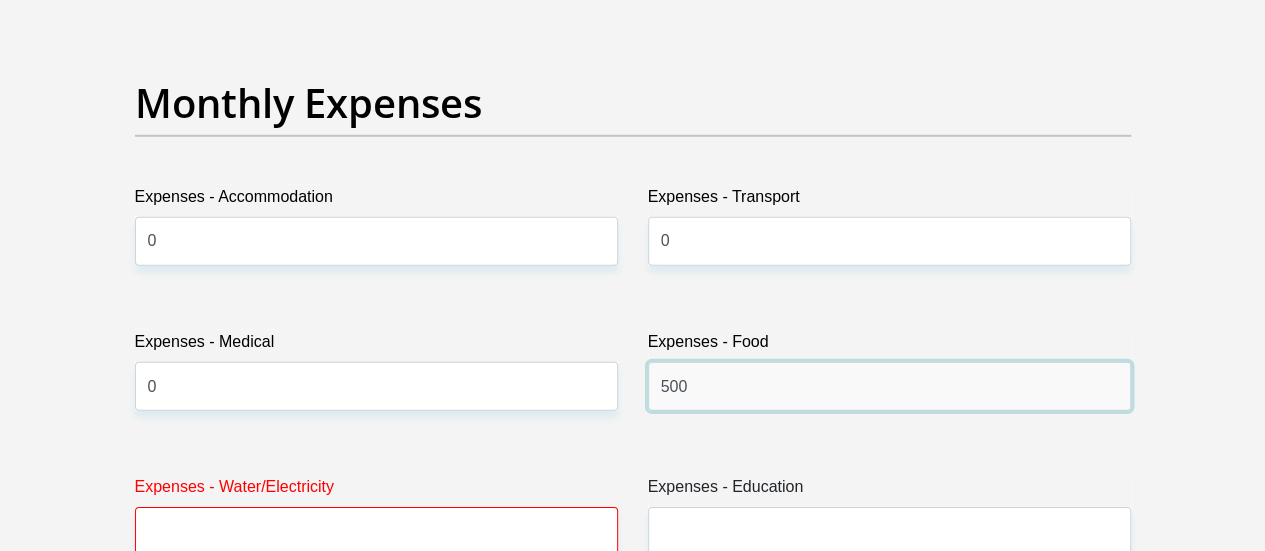 scroll, scrollTop: 3003, scrollLeft: 0, axis: vertical 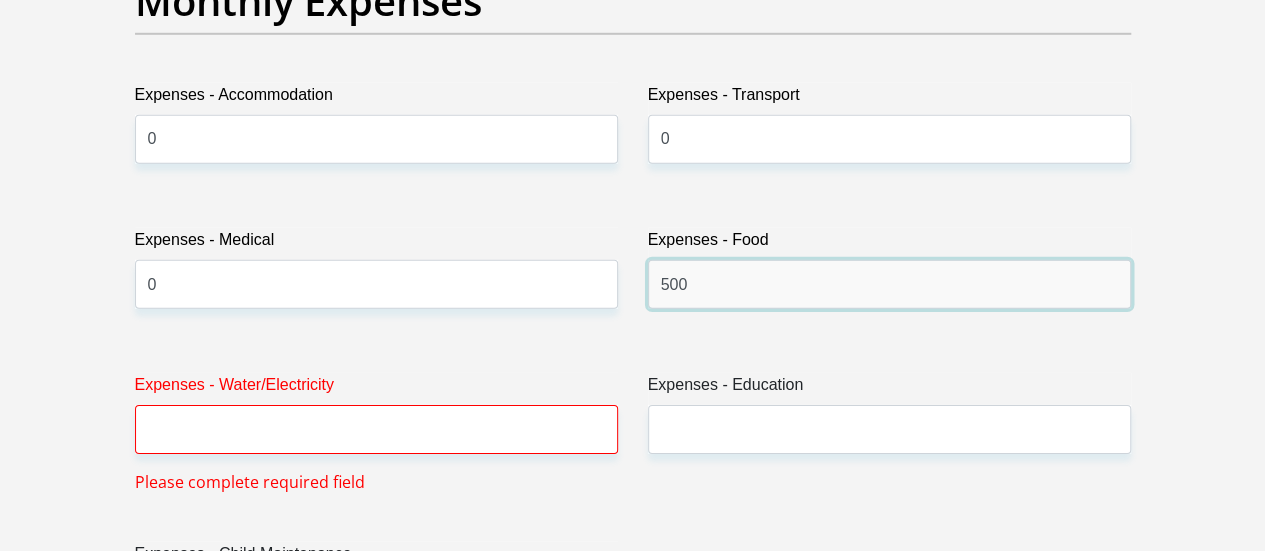 type on "500" 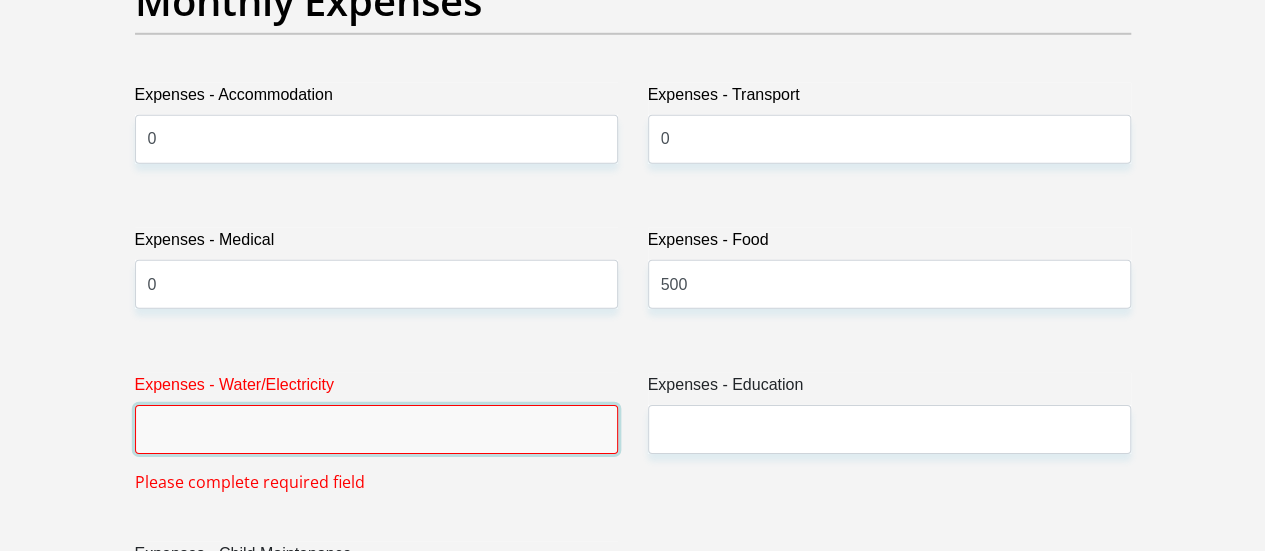 click on "Expenses - Water/Electricity" at bounding box center [376, 429] 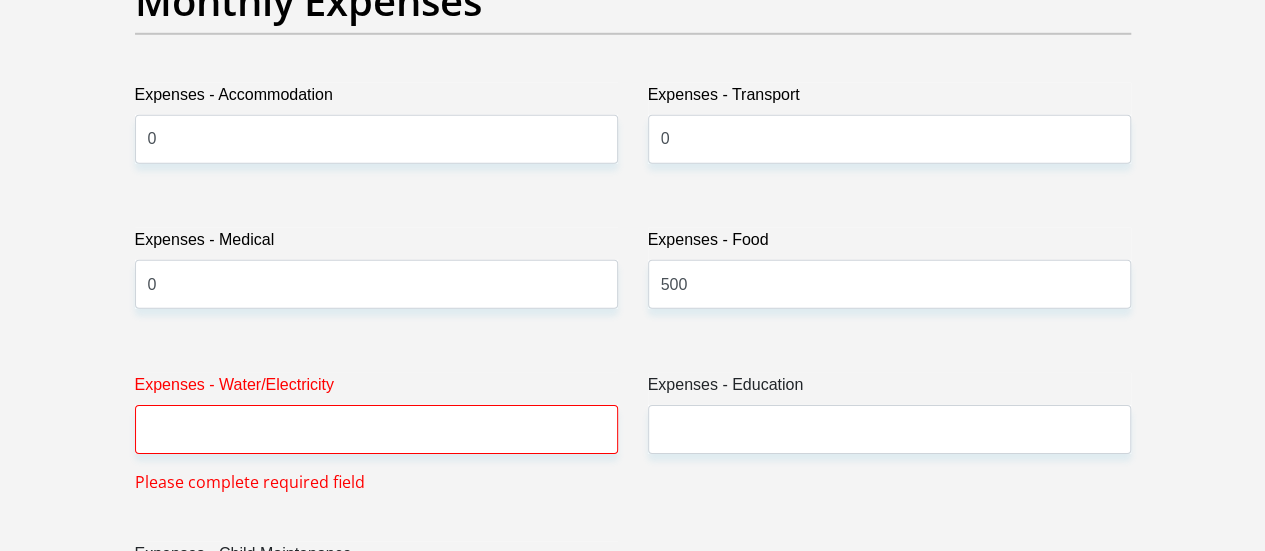 click on "Title
Mr
Ms
Mrs
Dr
[PERSON_NAME]
First Name
[PERSON_NAME]
Surname
zibobo
ID Number
0205041038089
Please input valid ID number
Race
Black
Coloured
Indian
White
Other
Contact Number
0846368359
Please input valid contact number
Nationality
[GEOGRAPHIC_DATA]
[GEOGRAPHIC_DATA]
[GEOGRAPHIC_DATA]  [GEOGRAPHIC_DATA]  [GEOGRAPHIC_DATA]" at bounding box center [633, 650] 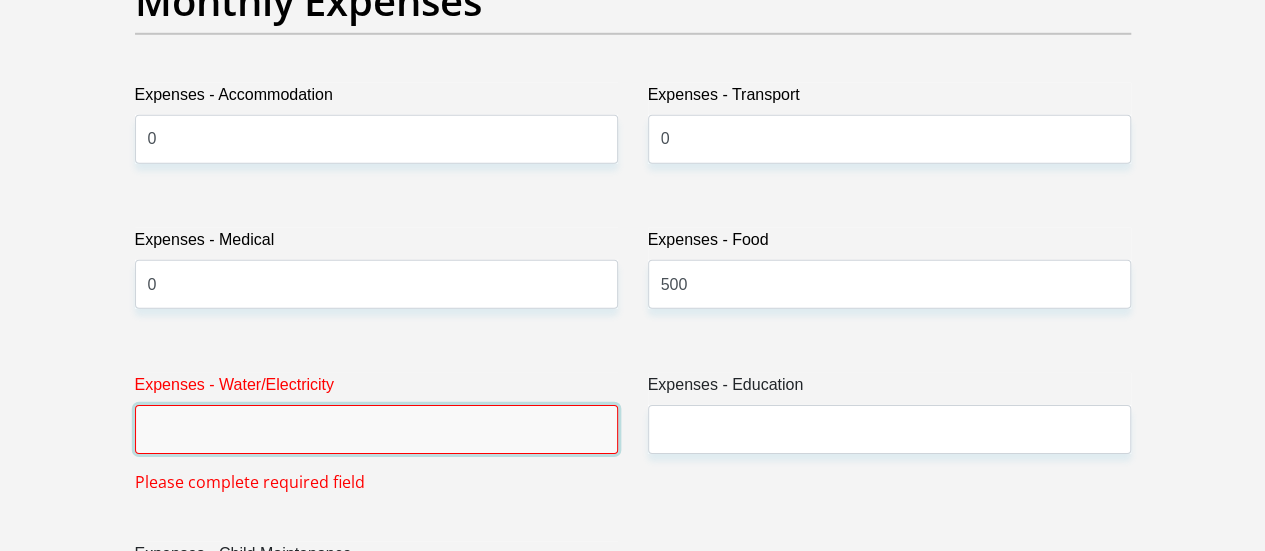 click on "Expenses - Water/Electricity" at bounding box center (376, 429) 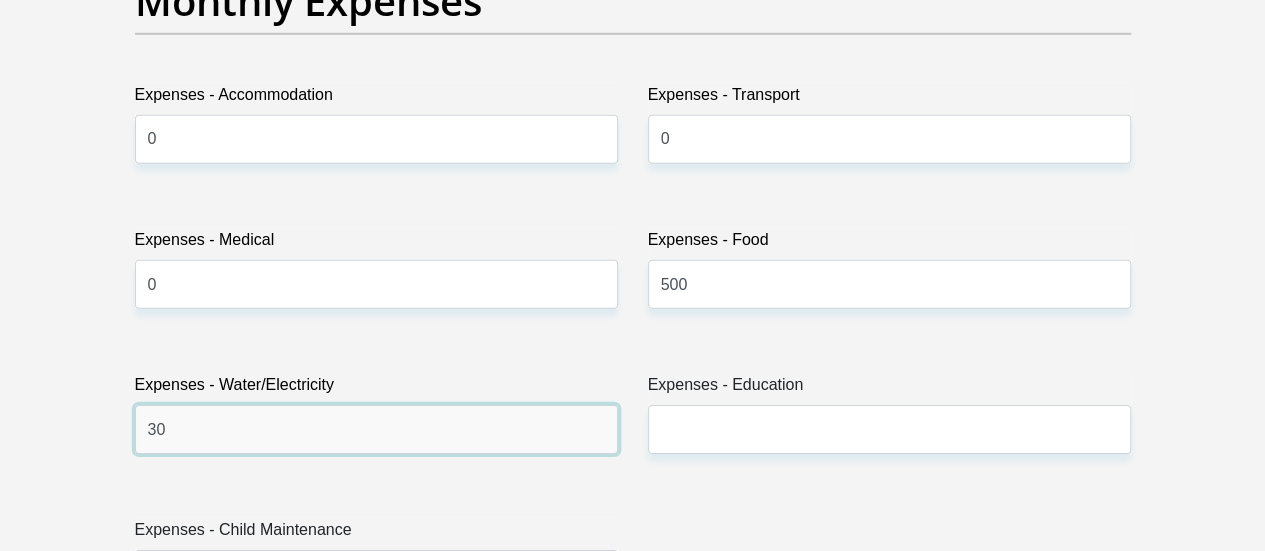 type on "3" 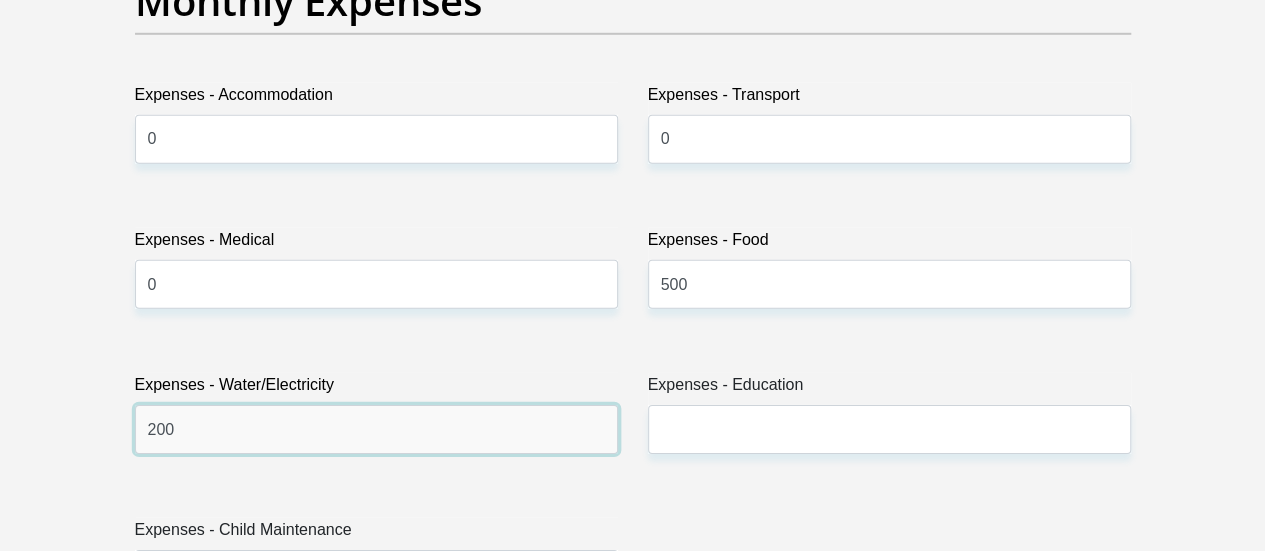 type on "200" 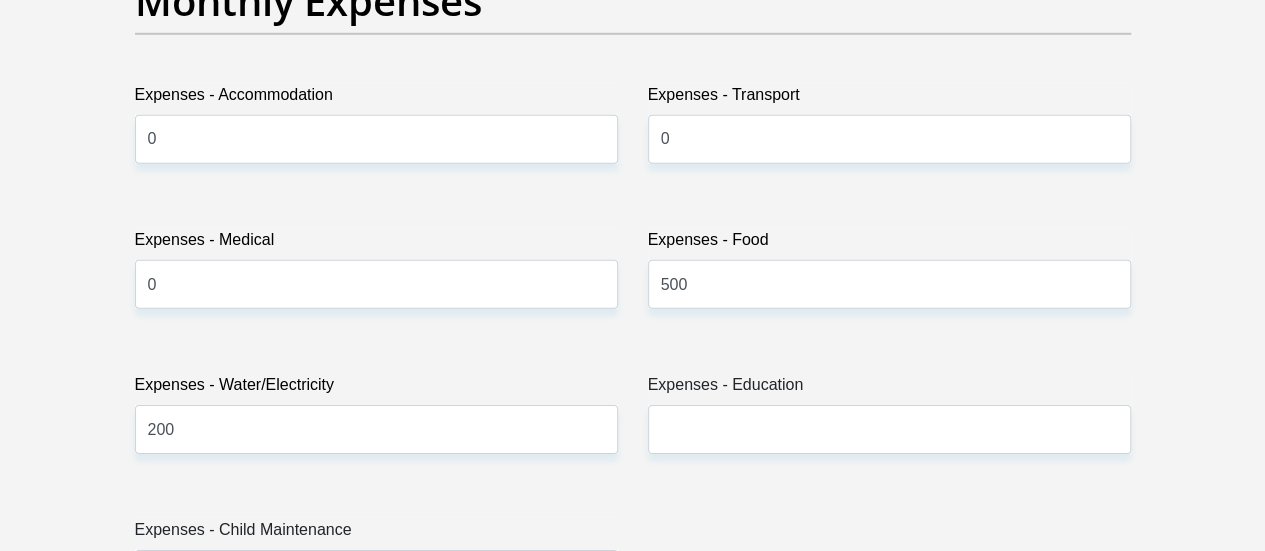 click on "Expenses - Education" at bounding box center [889, 421] 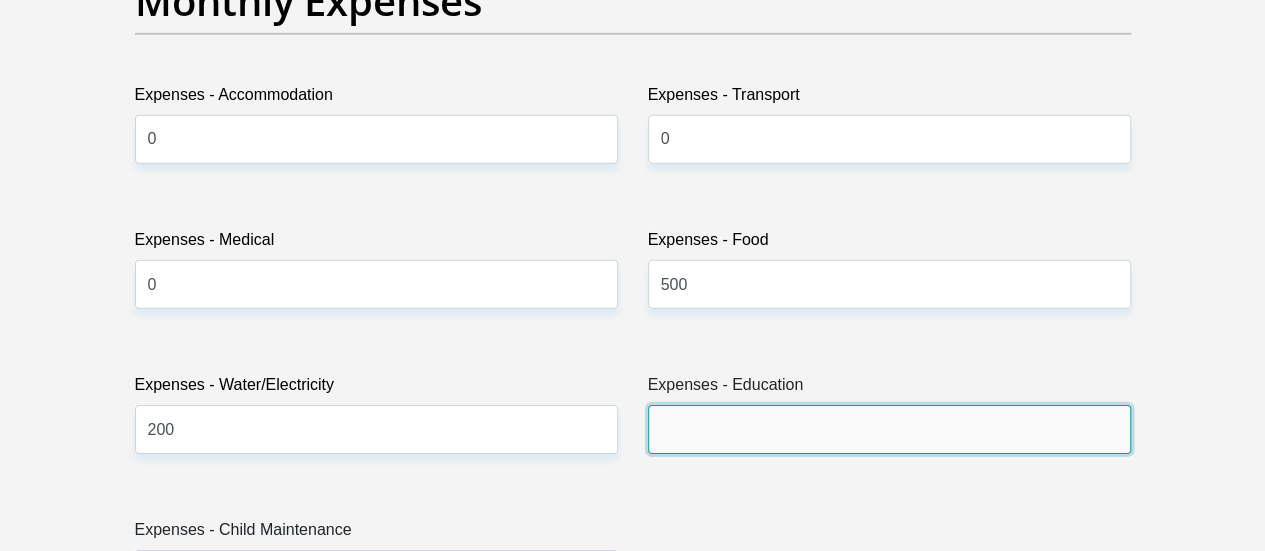 click on "Expenses - Education" at bounding box center [889, 429] 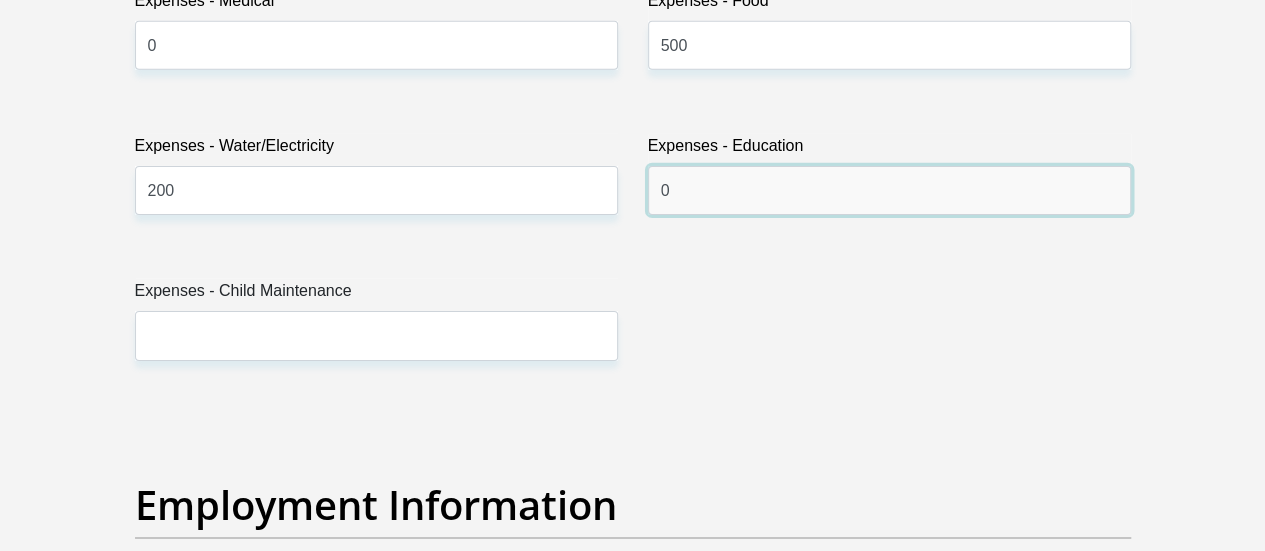 scroll, scrollTop: 3246, scrollLeft: 0, axis: vertical 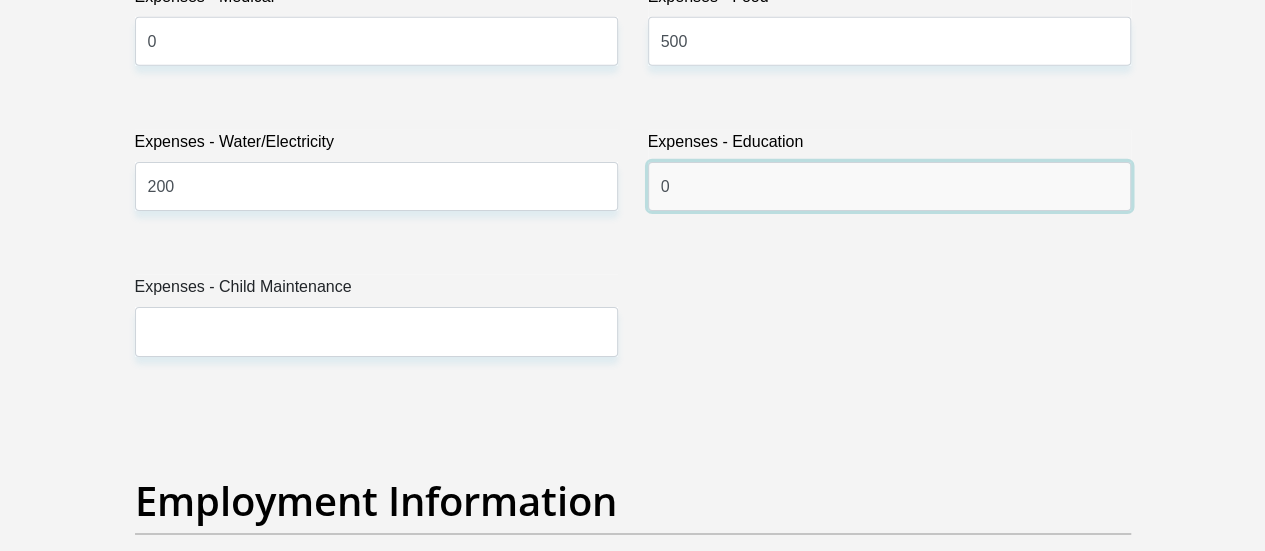 type on "0" 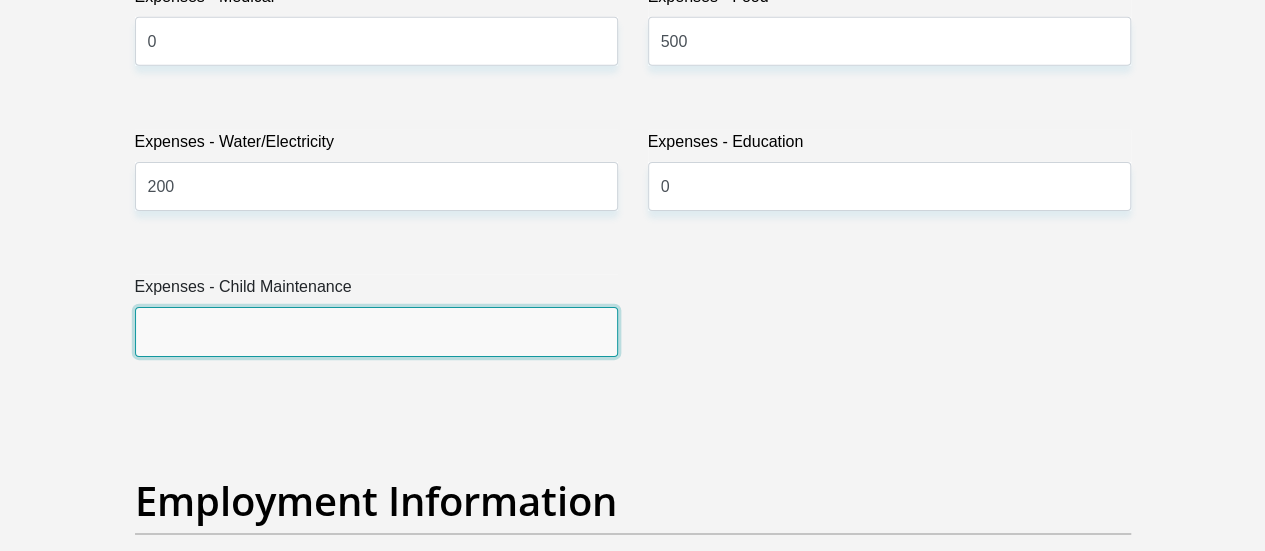 click on "Expenses - Child Maintenance" at bounding box center [376, 331] 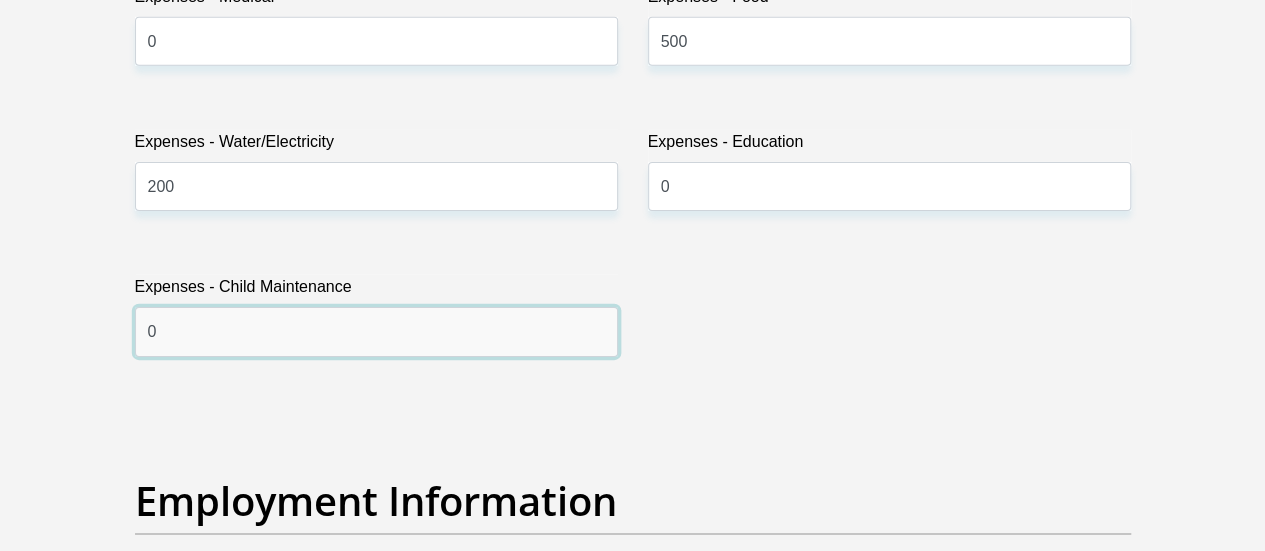type on "0" 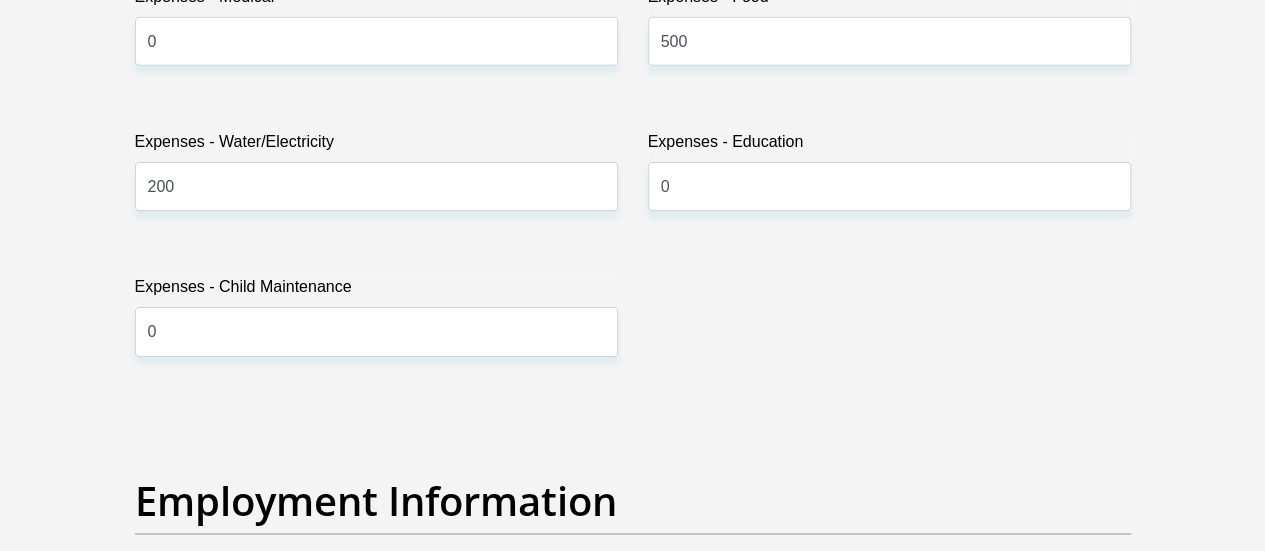 click on "Title
Mr
Ms
Mrs
Dr
[PERSON_NAME]
First Name
[PERSON_NAME]
Surname
zibobo
ID Number
0205041038089
Please input valid ID number
Race
Black
Coloured
Indian
White
Other
Contact Number
0846368359
Please input valid contact number
Nationality
[GEOGRAPHIC_DATA]
[GEOGRAPHIC_DATA]
[GEOGRAPHIC_DATA]  [GEOGRAPHIC_DATA]  [GEOGRAPHIC_DATA]" at bounding box center (633, 395) 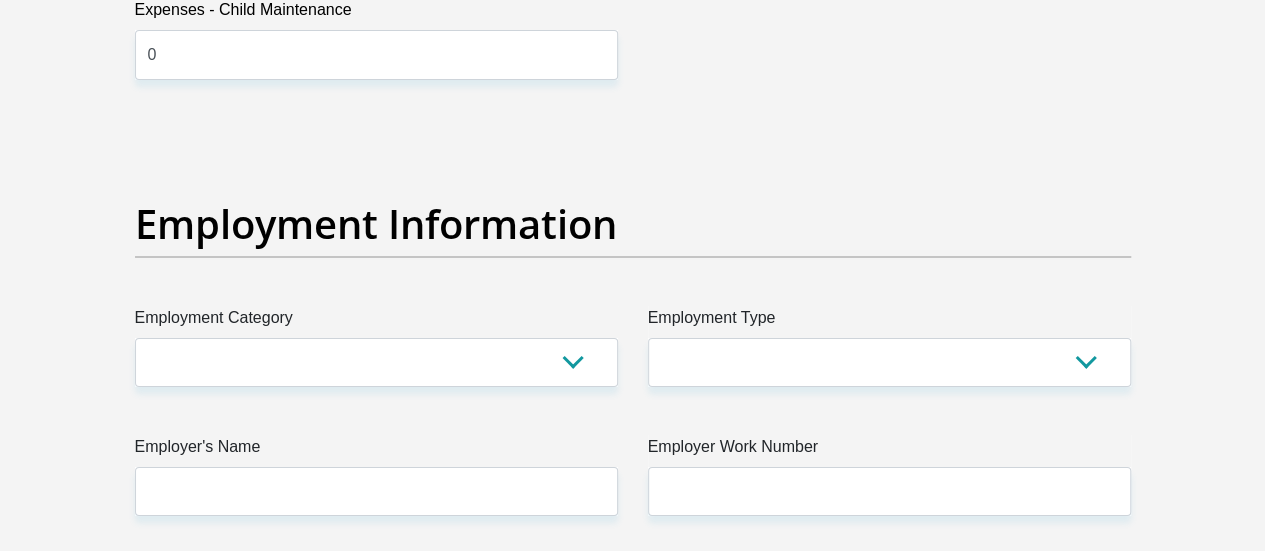 scroll, scrollTop: 3530, scrollLeft: 0, axis: vertical 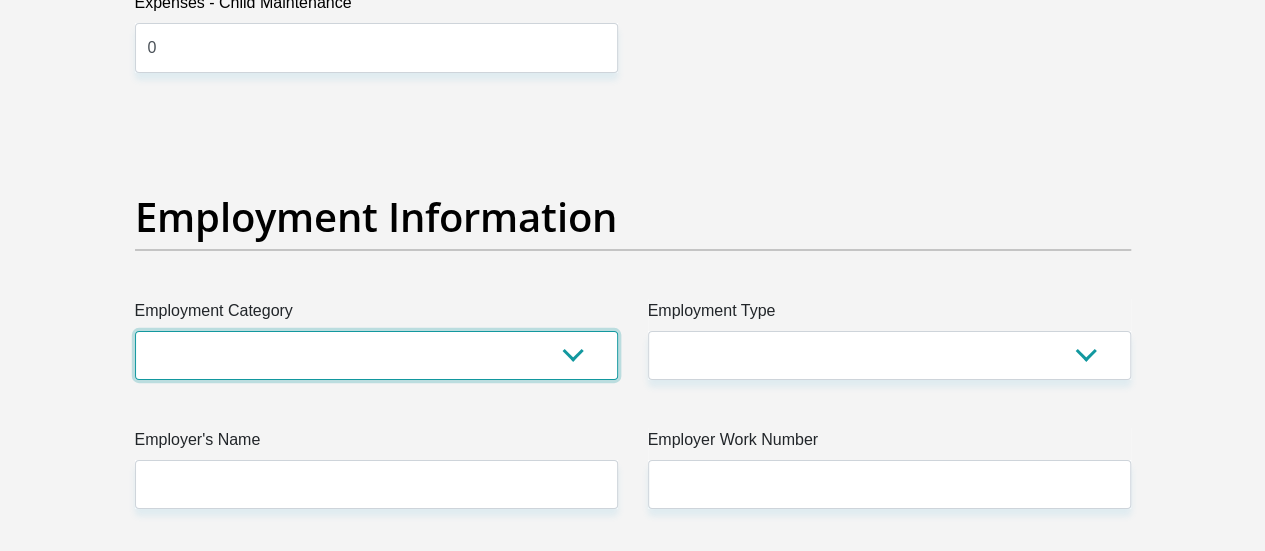 click on "AGRICULTURE
ALCOHOL & TOBACCO
CONSTRUCTION MATERIALS
METALLURGY
EQUIPMENT FOR RENEWABLE ENERGY
SPECIALIZED CONTRACTORS
CAR
GAMING (INCL. INTERNET
OTHER WHOLESALE
UNLICENSED PHARMACEUTICALS
CURRENCY EXCHANGE HOUSES
OTHER FINANCIAL INSTITUTIONS & INSURANCE
REAL ESTATE AGENTS
OIL & GAS
OTHER MATERIALS (E.G. IRON ORE)
PRECIOUS STONES & PRECIOUS METALS
POLITICAL ORGANIZATIONS
RELIGIOUS ORGANIZATIONS(NOT SECTS)
ACTI. HAVING BUSINESS DEAL WITH PUBLIC ADMINISTRATION
LAUNDROMATS" at bounding box center [376, 355] 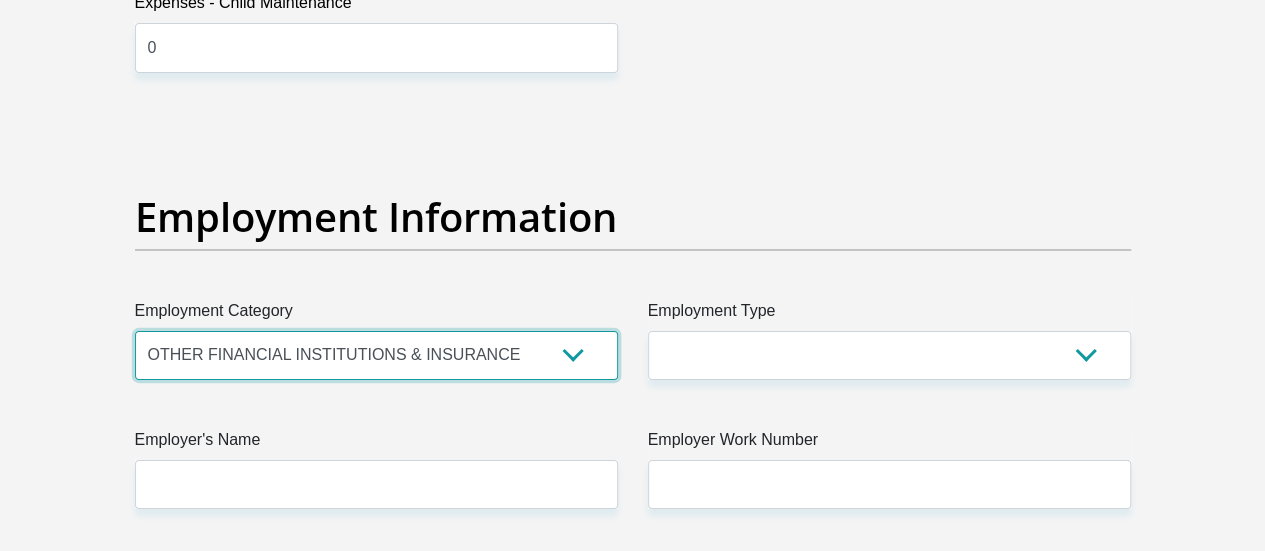 click on "AGRICULTURE
ALCOHOL & TOBACCO
CONSTRUCTION MATERIALS
METALLURGY
EQUIPMENT FOR RENEWABLE ENERGY
SPECIALIZED CONTRACTORS
CAR
GAMING (INCL. INTERNET
OTHER WHOLESALE
UNLICENSED PHARMACEUTICALS
CURRENCY EXCHANGE HOUSES
OTHER FINANCIAL INSTITUTIONS & INSURANCE
REAL ESTATE AGENTS
OIL & GAS
OTHER MATERIALS (E.G. IRON ORE)
PRECIOUS STONES & PRECIOUS METALS
POLITICAL ORGANIZATIONS
RELIGIOUS ORGANIZATIONS(NOT SECTS)
ACTI. HAVING BUSINESS DEAL WITH PUBLIC ADMINISTRATION
LAUNDROMATS" at bounding box center [376, 355] 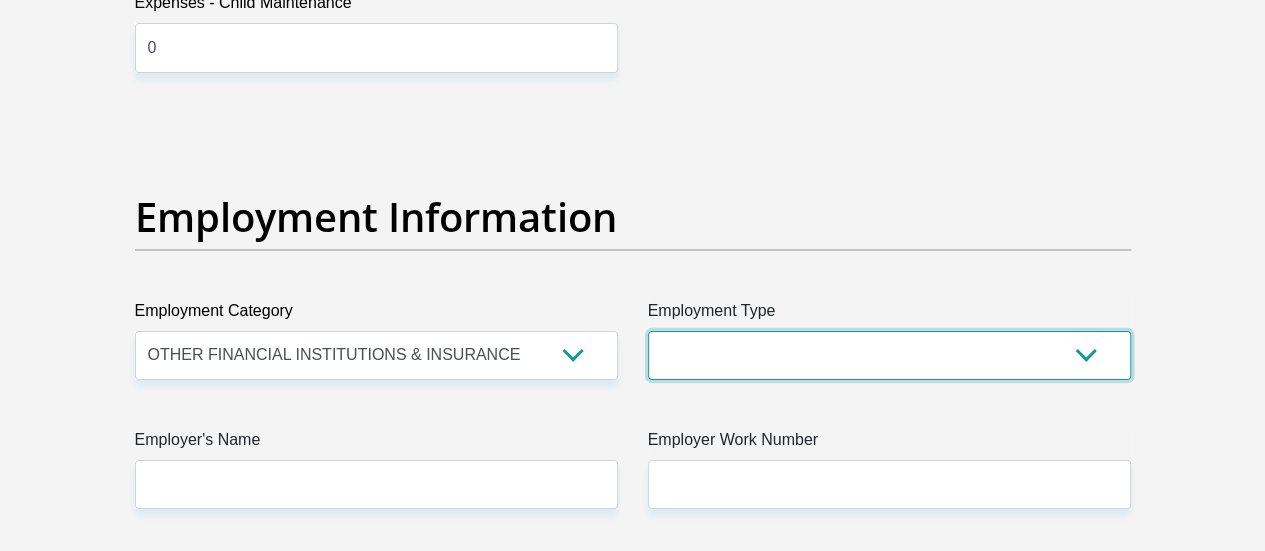 click on "College/Lecturer
Craft Seller
Creative
Driver
Executive
Farmer
Forces - Non Commissioned
Forces - Officer
Hawker
Housewife
Labourer
Licenced Professional
Manager
Miner
Non Licenced Professional
Office Staff/Clerk
Outside Worker
Pensioner
Permanent Teacher
Production/Manufacturing
Sales
Self-Employed
Semi-Professional Worker
Service Industry  Social Worker  Student" at bounding box center [889, 355] 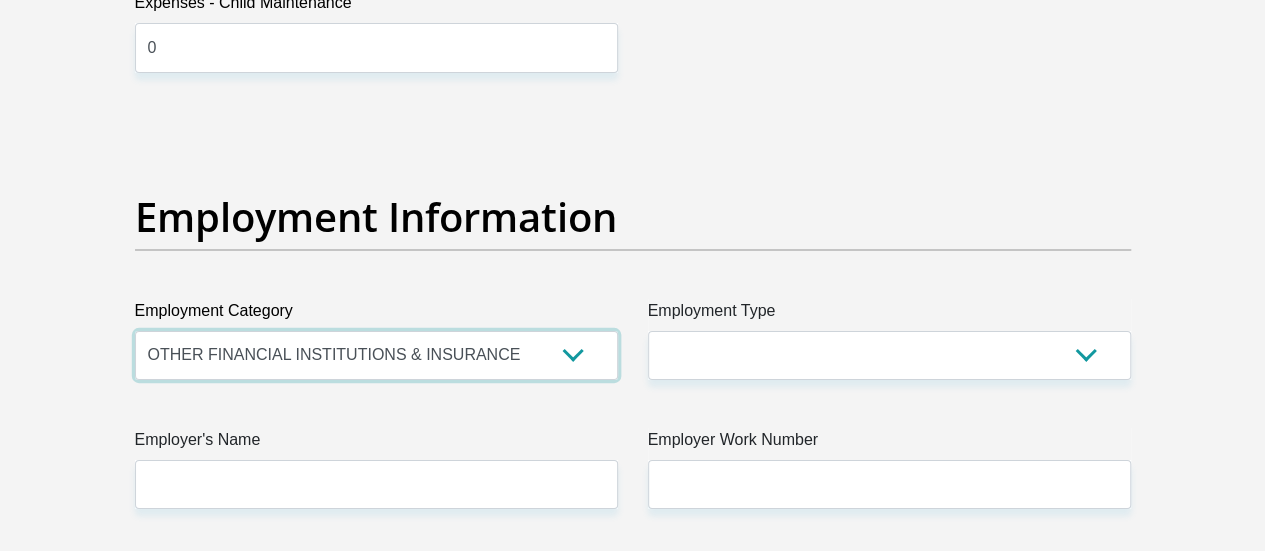 click on "AGRICULTURE
ALCOHOL & TOBACCO
CONSTRUCTION MATERIALS
METALLURGY
EQUIPMENT FOR RENEWABLE ENERGY
SPECIALIZED CONTRACTORS
CAR
GAMING (INCL. INTERNET
OTHER WHOLESALE
UNLICENSED PHARMACEUTICALS
CURRENCY EXCHANGE HOUSES
OTHER FINANCIAL INSTITUTIONS & INSURANCE
REAL ESTATE AGENTS
OIL & GAS
OTHER MATERIALS (E.G. IRON ORE)
PRECIOUS STONES & PRECIOUS METALS
POLITICAL ORGANIZATIONS
RELIGIOUS ORGANIZATIONS(NOT SECTS)
ACTI. HAVING BUSINESS DEAL WITH PUBLIC ADMINISTRATION
LAUNDROMATS" at bounding box center (376, 355) 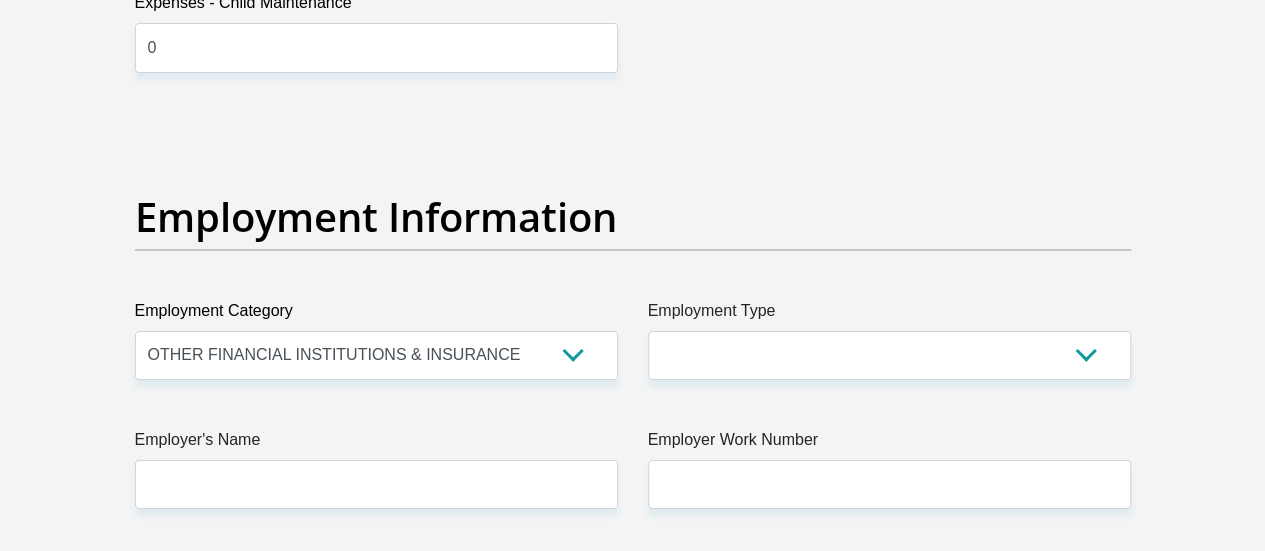 click on "Title
Mr
Ms
Mrs
Dr
[PERSON_NAME]
First Name
[PERSON_NAME]
Surname
zibobo
ID Number
0205041038089
Please input valid ID number
Race
Black
Coloured
Indian
White
Other
Contact Number
0846368359
Please input valid contact number
Nationality
[GEOGRAPHIC_DATA]
[GEOGRAPHIC_DATA]
[GEOGRAPHIC_DATA]  [GEOGRAPHIC_DATA]  [GEOGRAPHIC_DATA]" at bounding box center [633, 111] 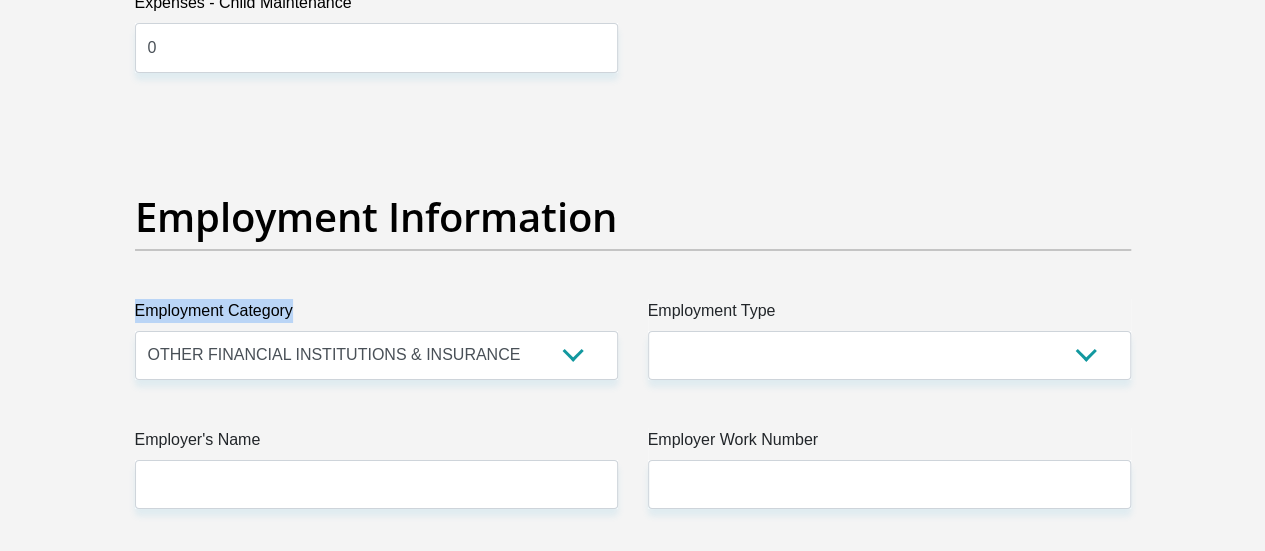 drag, startPoint x: 301, startPoint y: 230, endPoint x: 128, endPoint y: 226, distance: 173.04623 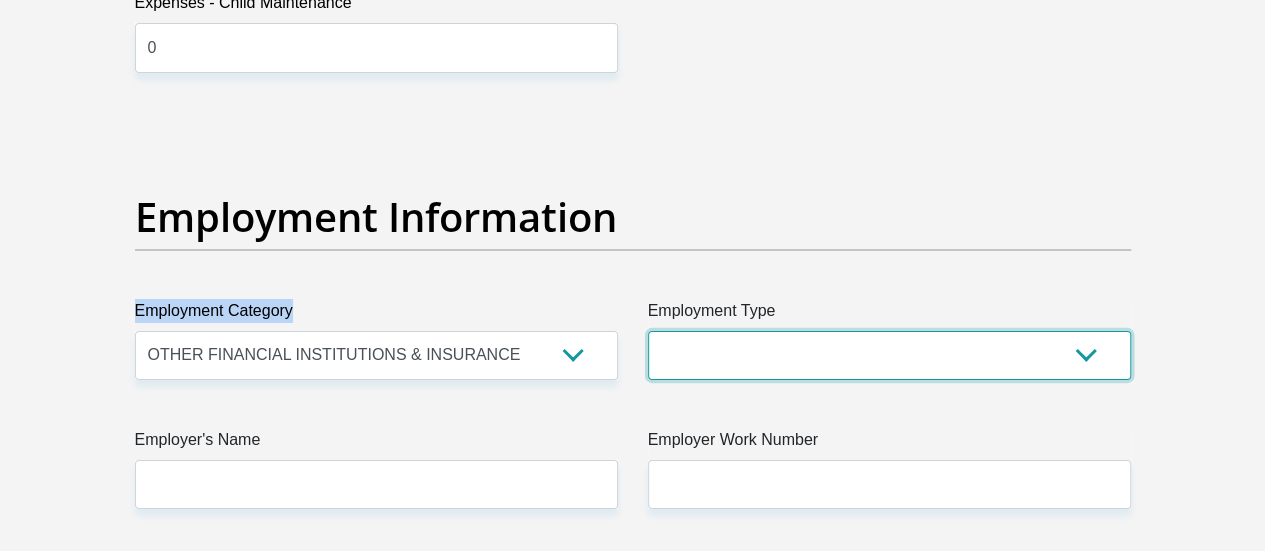 click on "College/Lecturer
Craft Seller
Creative
Driver
Executive
Farmer
Forces - Non Commissioned
Forces - Officer
Hawker
Housewife
Labourer
Licenced Professional
Manager
Miner
Non Licenced Professional
Office Staff/Clerk
Outside Worker
Pensioner
Permanent Teacher
Production/Manufacturing
Sales
Self-Employed
Semi-Professional Worker
Service Industry  Social Worker  Student" at bounding box center (889, 355) 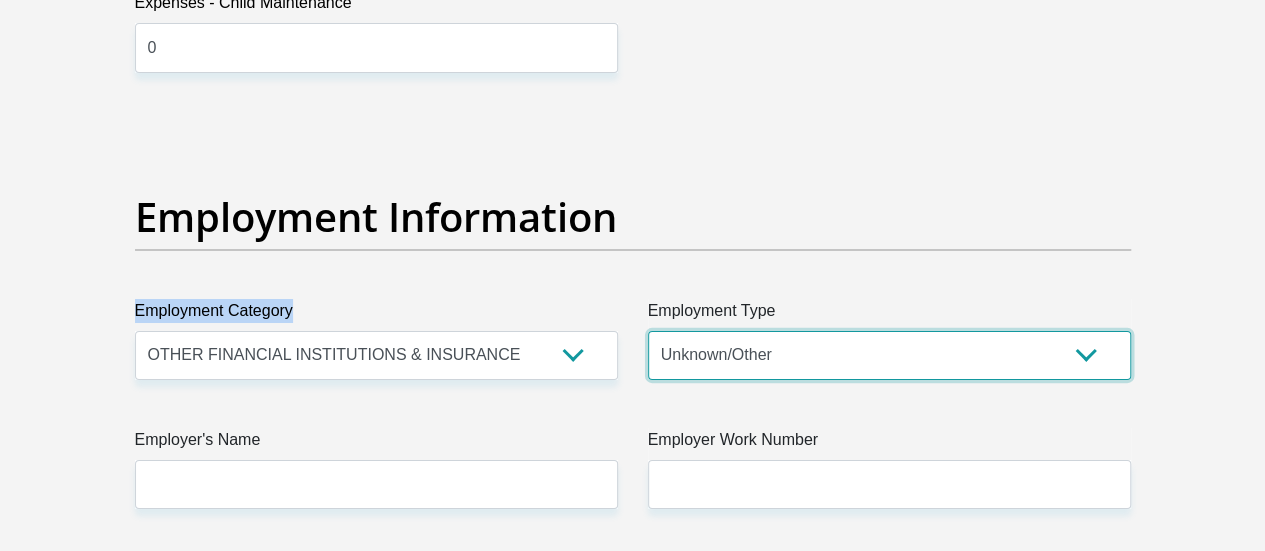 click on "College/Lecturer
Craft Seller
Creative
Driver
Executive
Farmer
Forces - Non Commissioned
Forces - Officer
Hawker
Housewife
Labourer
Licenced Professional
Manager
Miner
Non Licenced Professional
Office Staff/Clerk
Outside Worker
Pensioner
Permanent Teacher
Production/Manufacturing
Sales
Self-Employed
Semi-Professional Worker
Service Industry  Social Worker  Student" at bounding box center [889, 355] 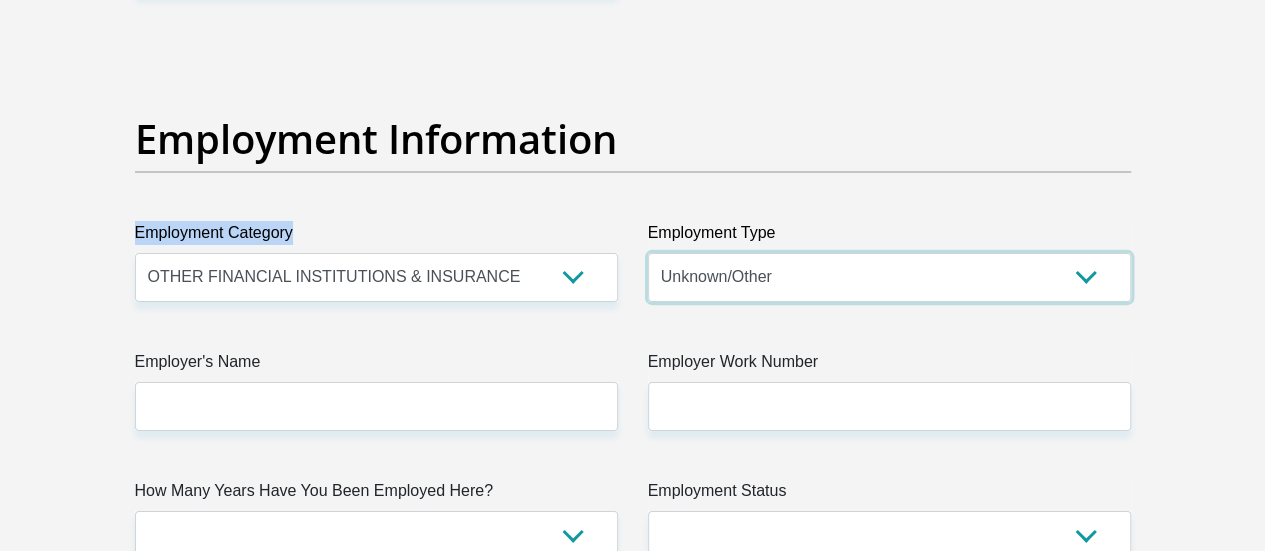 scroll, scrollTop: 3609, scrollLeft: 0, axis: vertical 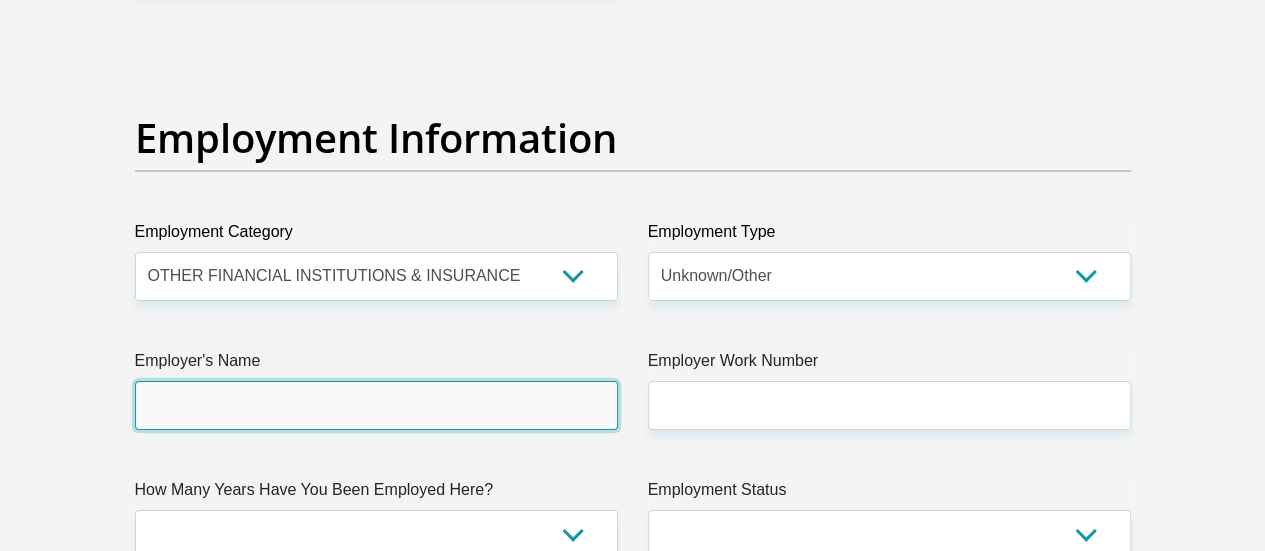 click on "Employer's Name" at bounding box center [376, 405] 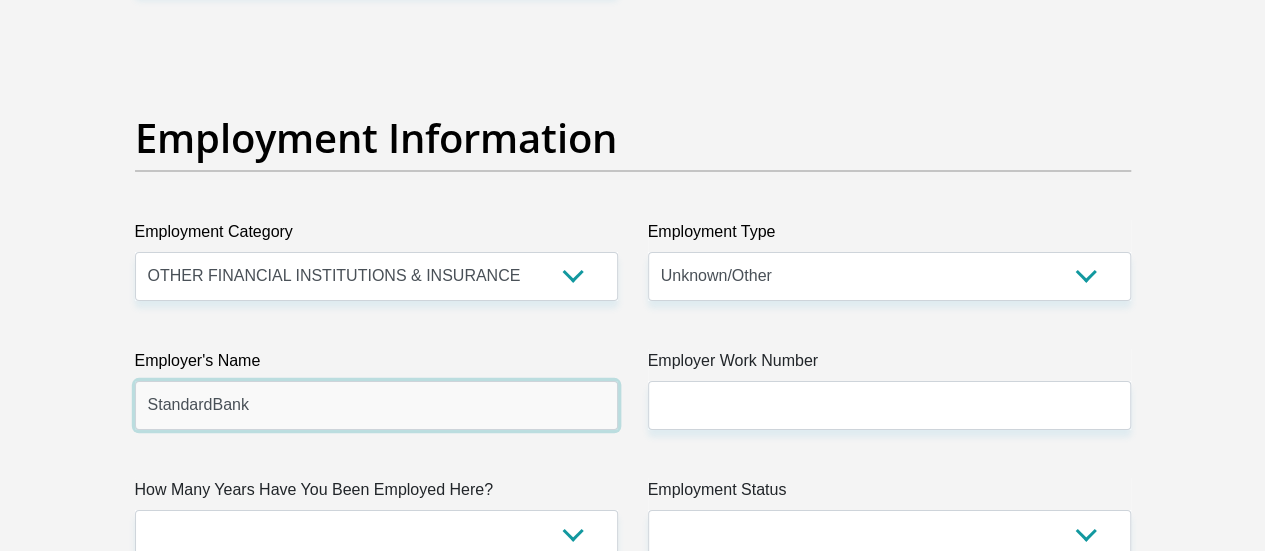 click on "StandardBank" at bounding box center (376, 405) 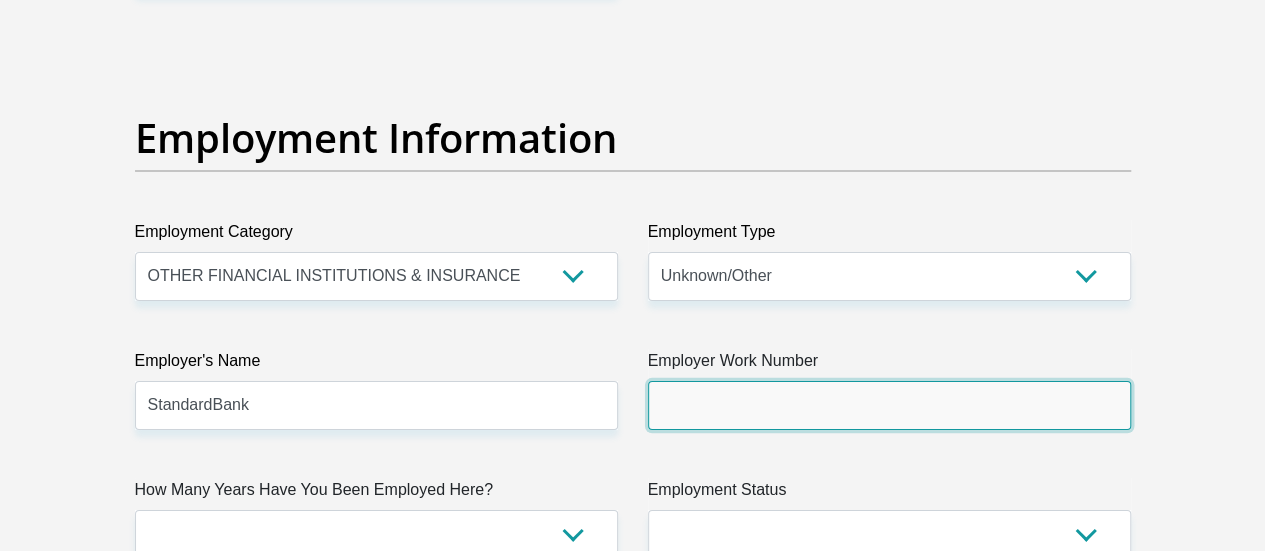 click on "Employer Work Number" at bounding box center (889, 405) 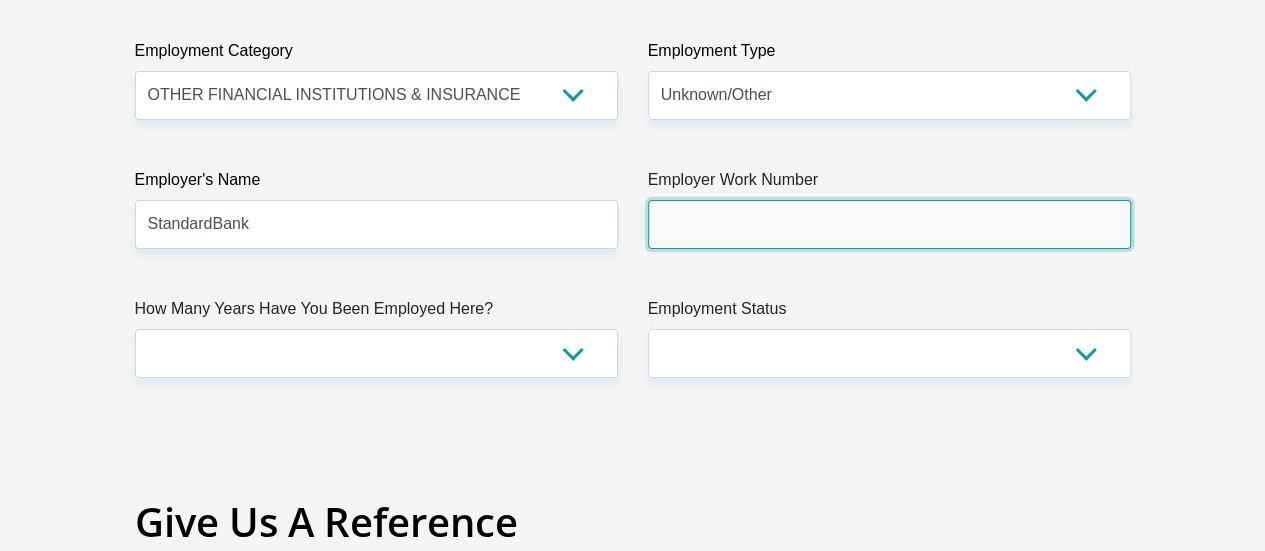 scroll, scrollTop: 3791, scrollLeft: 0, axis: vertical 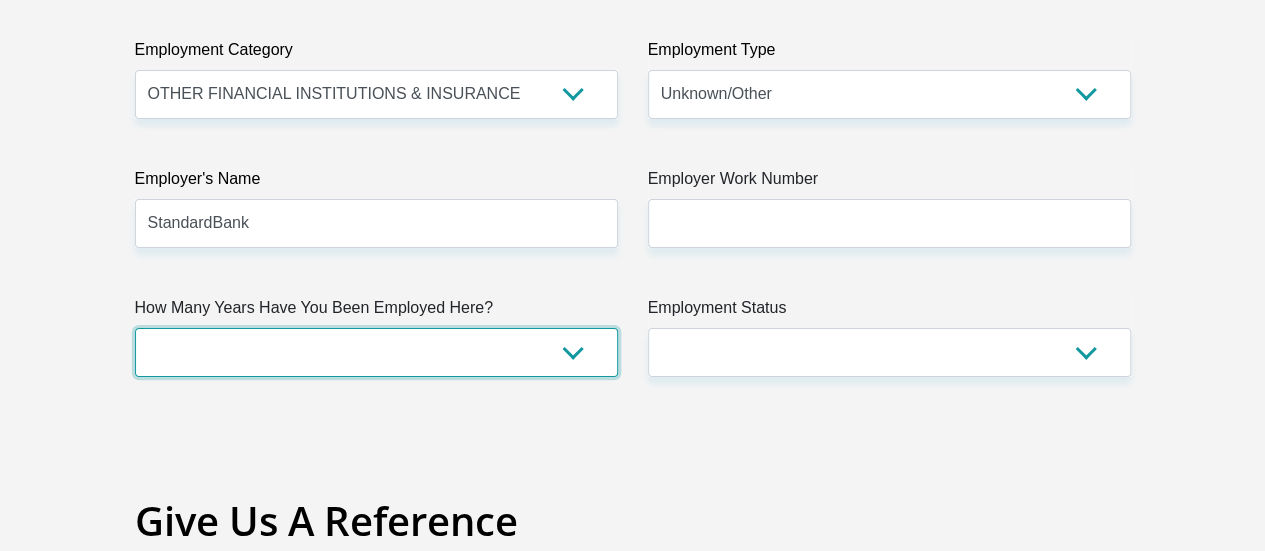 click on "less than 1 year
1-3 years
3-5 years
5+ years" at bounding box center [376, 352] 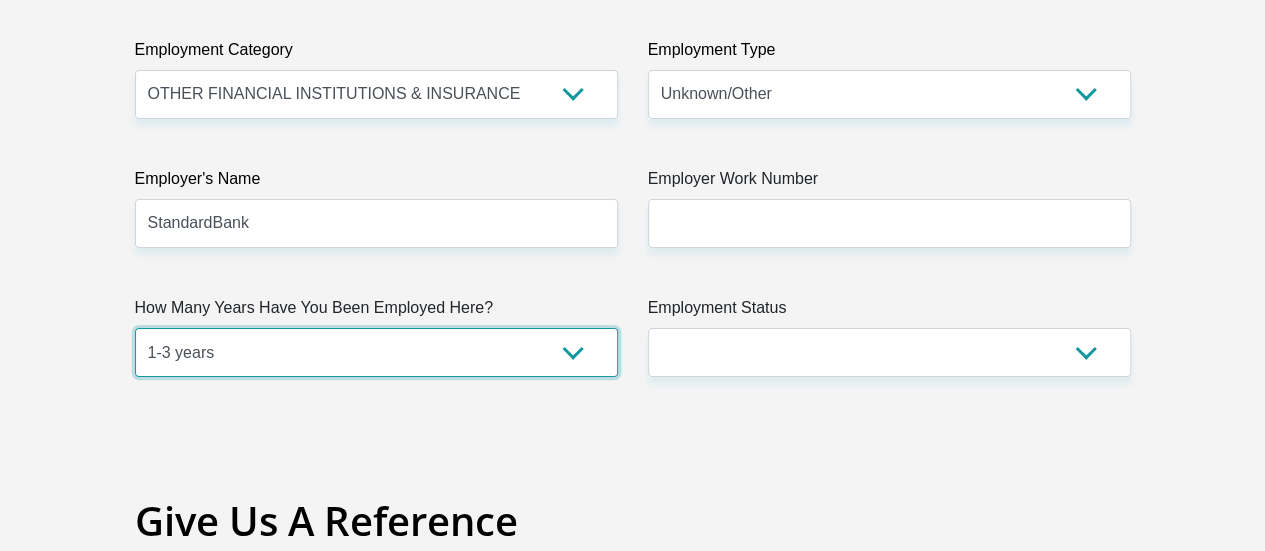 click on "less than 1 year
1-3 years
3-5 years
5+ years" at bounding box center [376, 352] 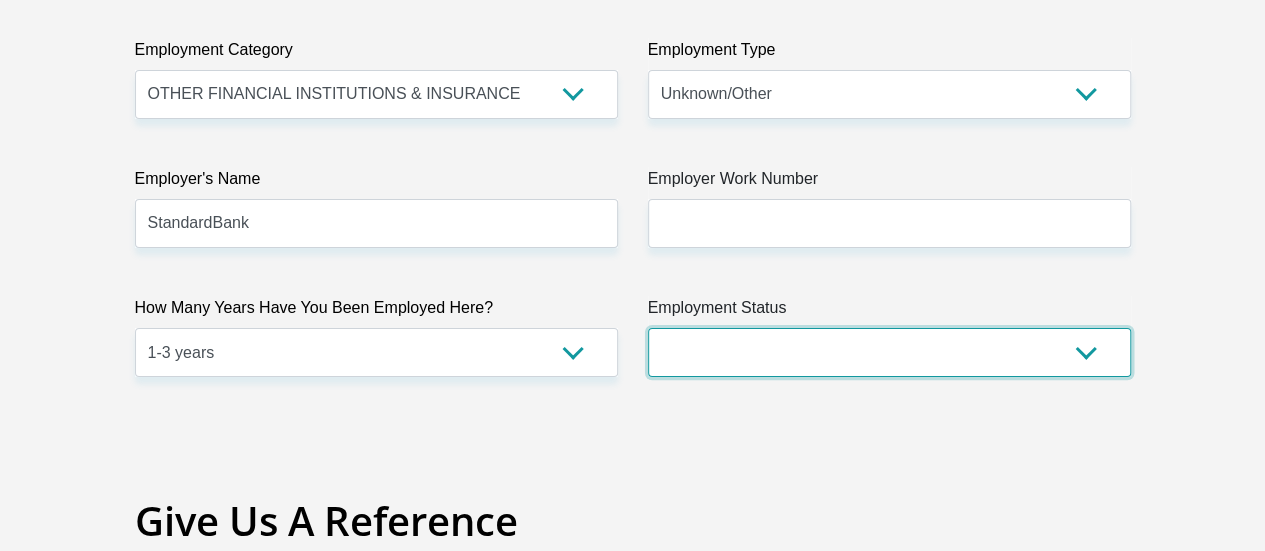 click on "Permanent/Full-time
Part-time/Casual
[DEMOGRAPHIC_DATA] Worker
Self-Employed
Housewife
Retired
Student
Medically Boarded
Disability
Unemployed" at bounding box center [889, 352] 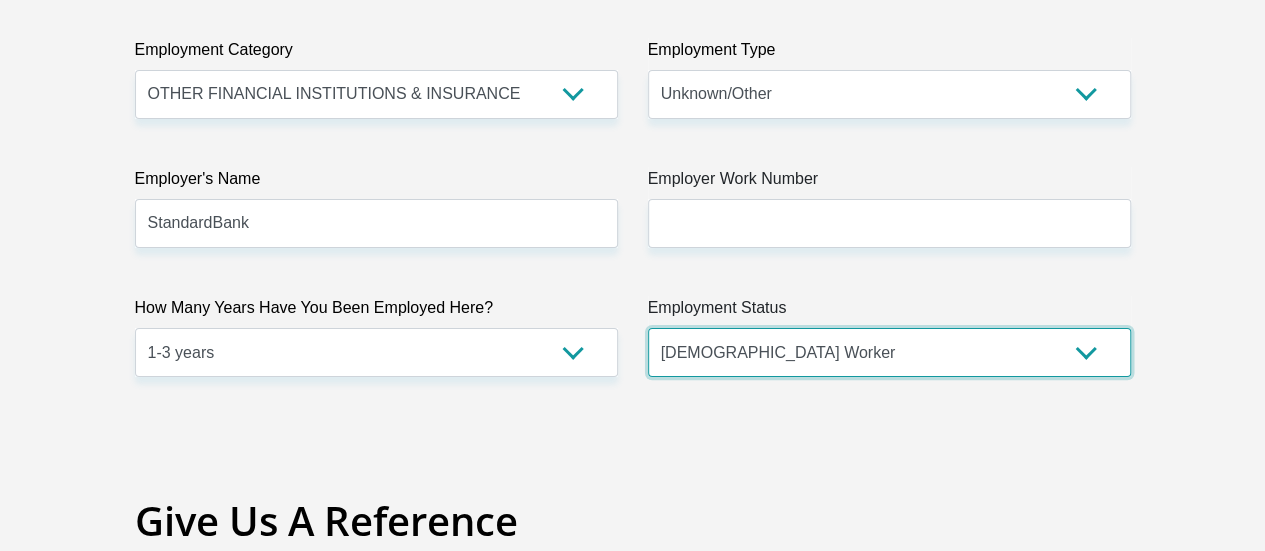 click on "Permanent/Full-time
Part-time/Casual
[DEMOGRAPHIC_DATA] Worker
Self-Employed
Housewife
Retired
Student
Medically Boarded
Disability
Unemployed" at bounding box center (889, 352) 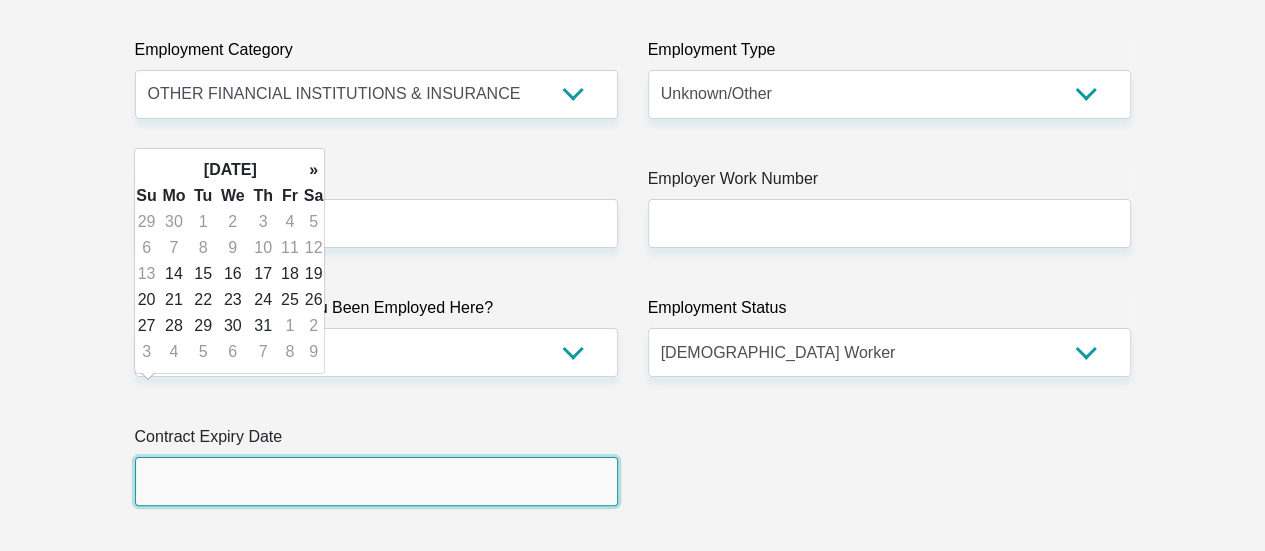 click at bounding box center (376, 481) 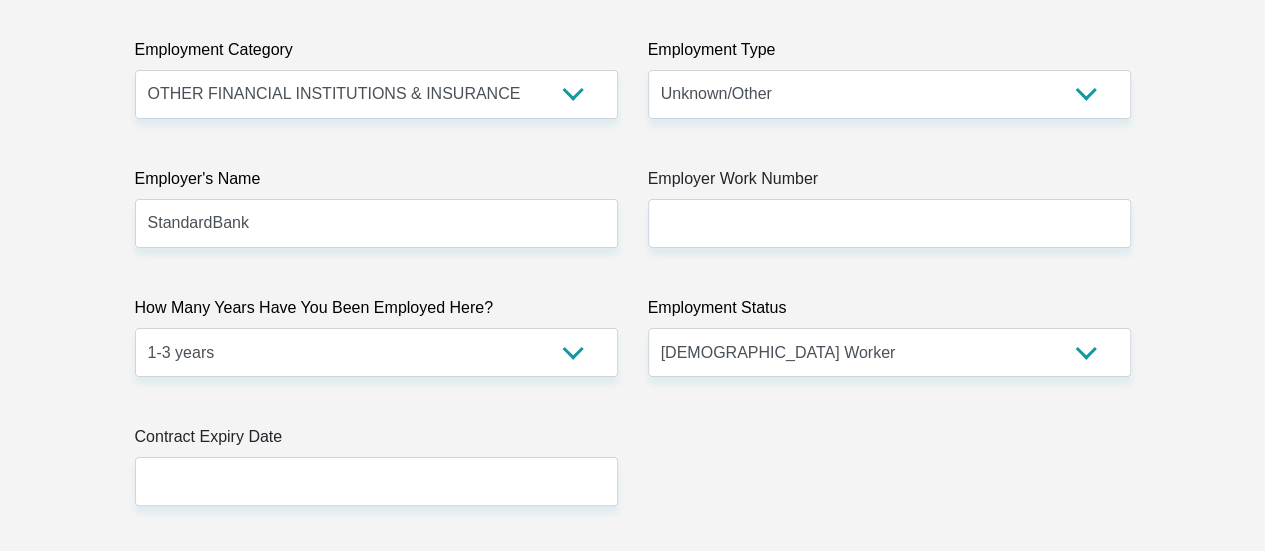 click on "Title
Mr
Ms
Mrs
Dr
[PERSON_NAME]
First Name
[PERSON_NAME]
Surname
zibobo
ID Number
0205041038089
Please input valid ID number
Race
Black
Coloured
Indian
White
Other
Contact Number
0846368359
Please input valid contact number
Nationality
[GEOGRAPHIC_DATA]
[GEOGRAPHIC_DATA]
[GEOGRAPHIC_DATA]  [GEOGRAPHIC_DATA]  [GEOGRAPHIC_DATA]" at bounding box center [633, -85] 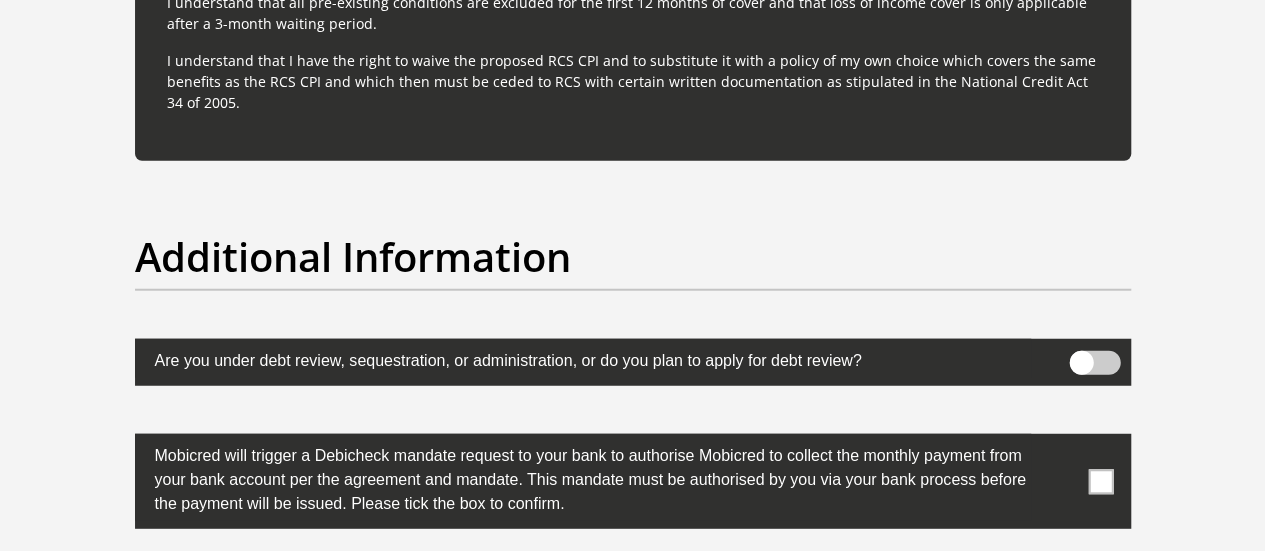 scroll, scrollTop: 6242, scrollLeft: 0, axis: vertical 